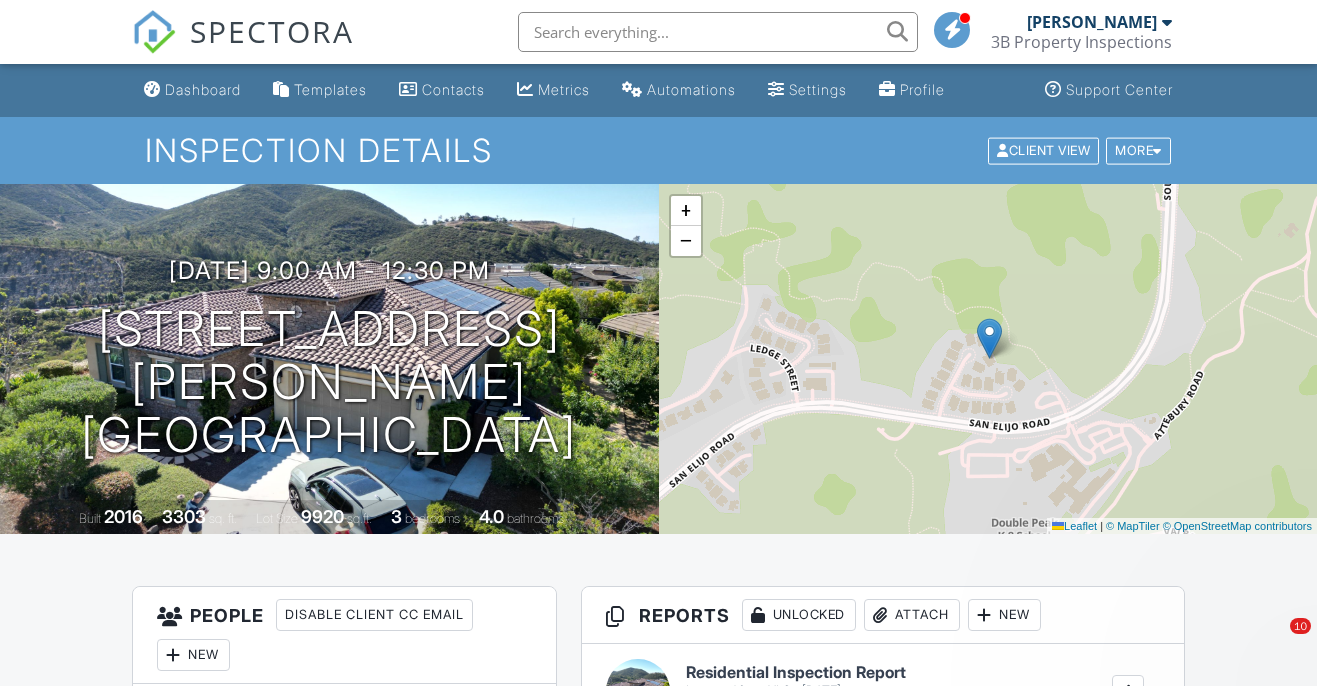 scroll, scrollTop: 0, scrollLeft: 0, axis: both 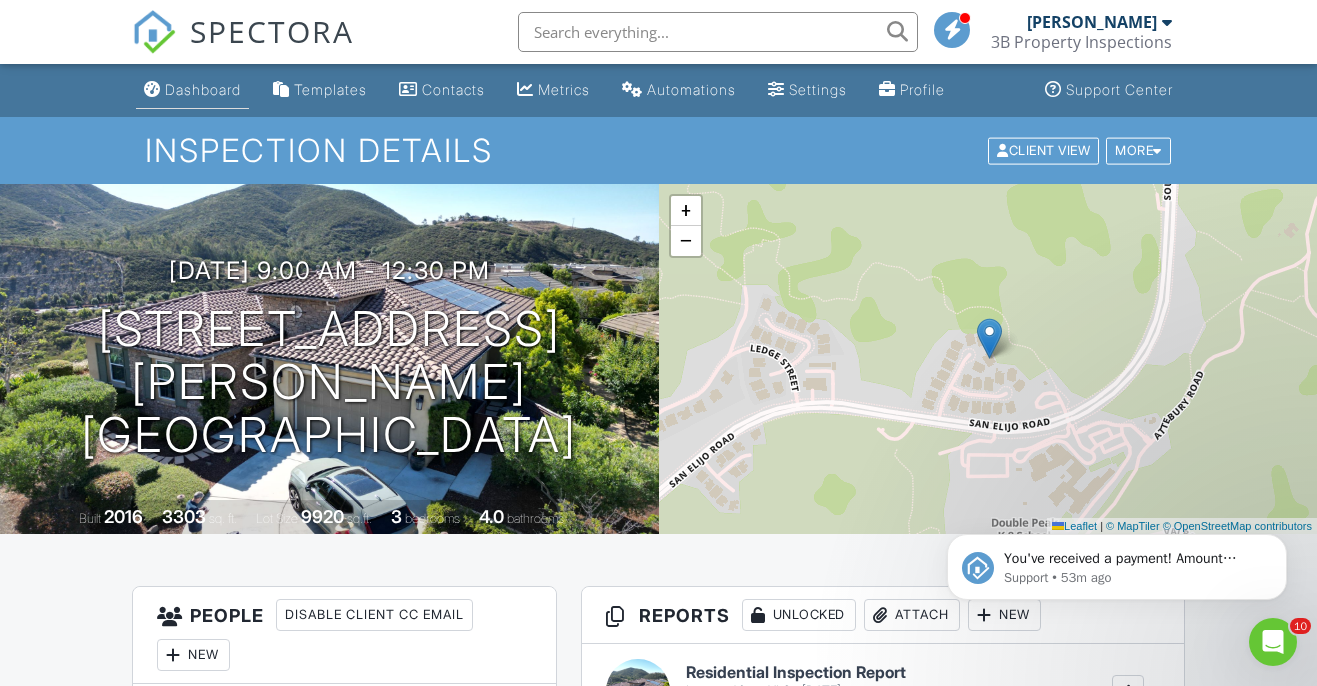 click on "Dashboard" at bounding box center (203, 89) 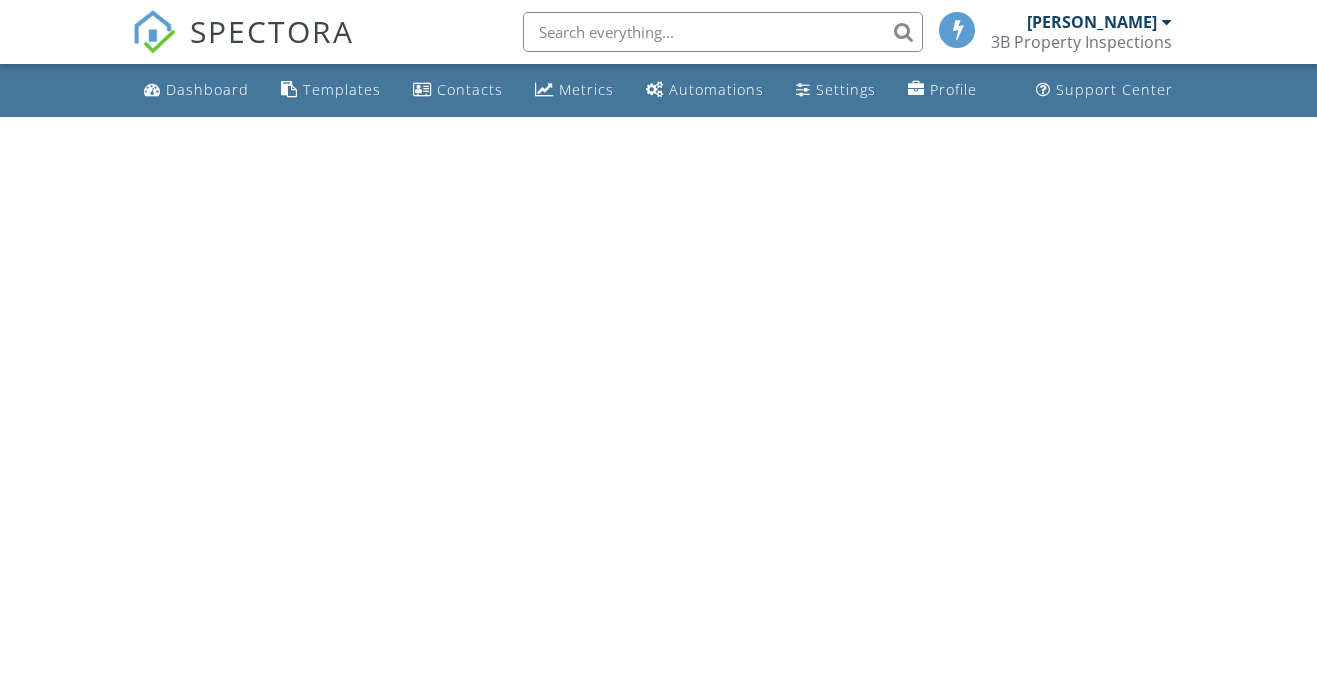 scroll, scrollTop: 0, scrollLeft: 0, axis: both 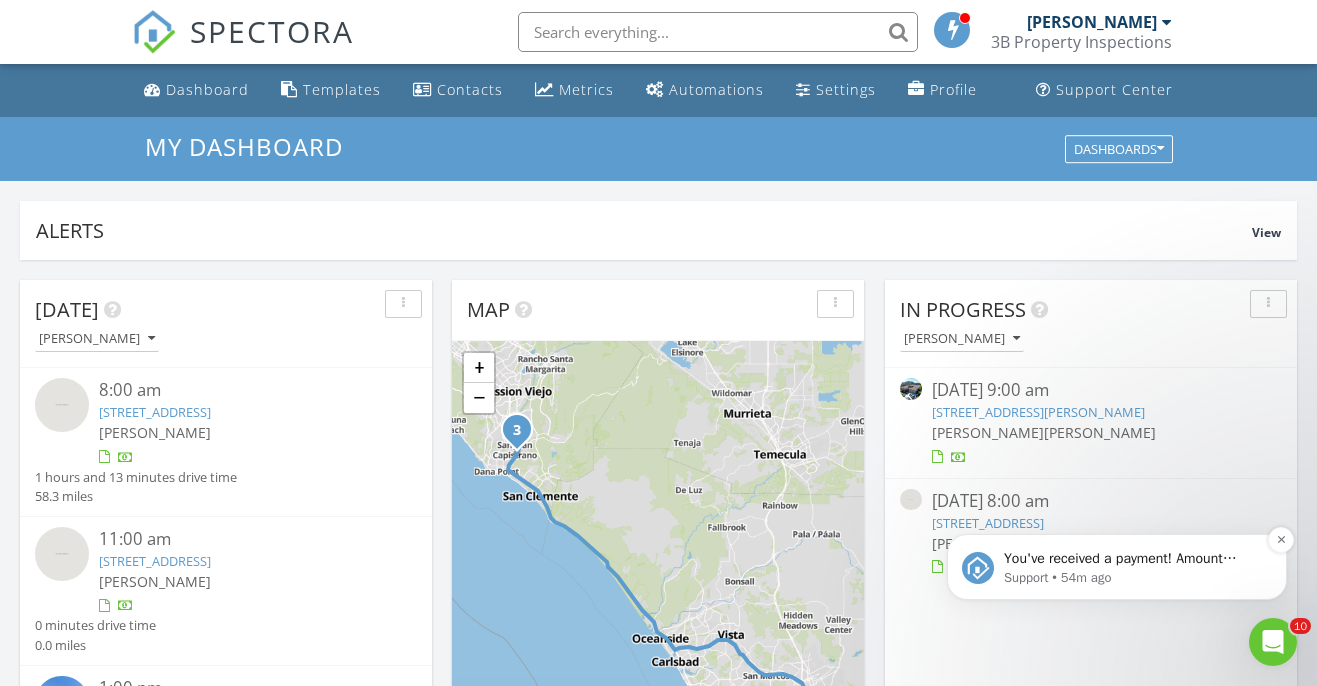 click on "You've received a payment!  Amount  $650.00  Fee  $18.18  Net  $631.82  Transaction #  pi_3RjhwMK7snlDGpRF09V2CS5t  Inspection  2465 Via Oeste Dr, Fallbrook, CA 92028 Payouts to your bank or debit card occur on a daily basis. Each payment usually takes two business days to process. You can view your pending payout amount here. If you have any questions reach out on our chat bubble at app.spectora.com." at bounding box center (1133, 559) 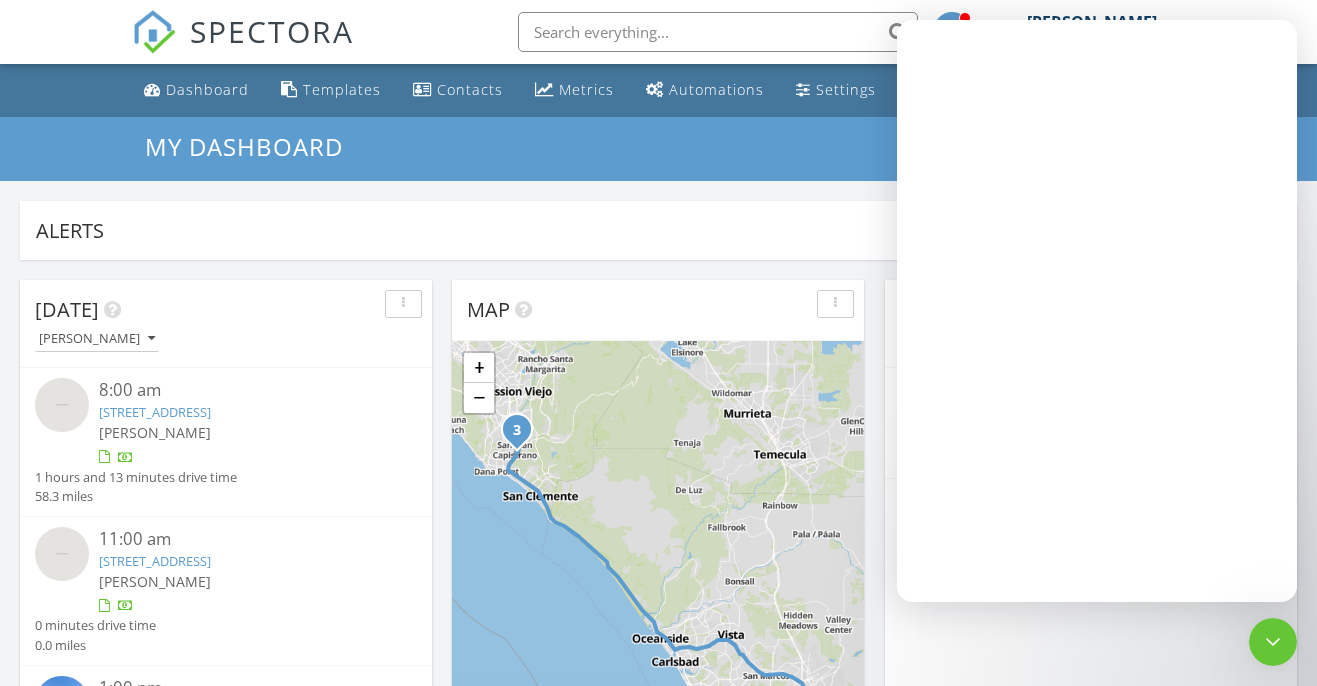 scroll, scrollTop: 0, scrollLeft: 0, axis: both 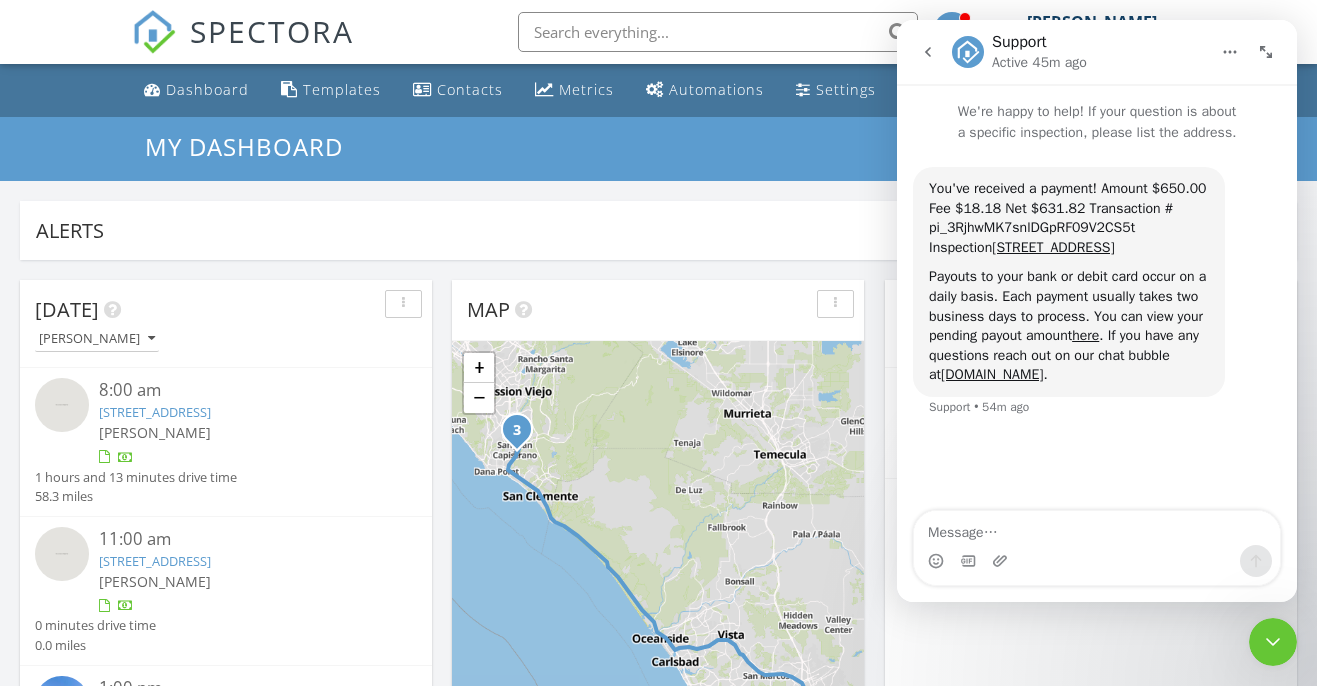 click 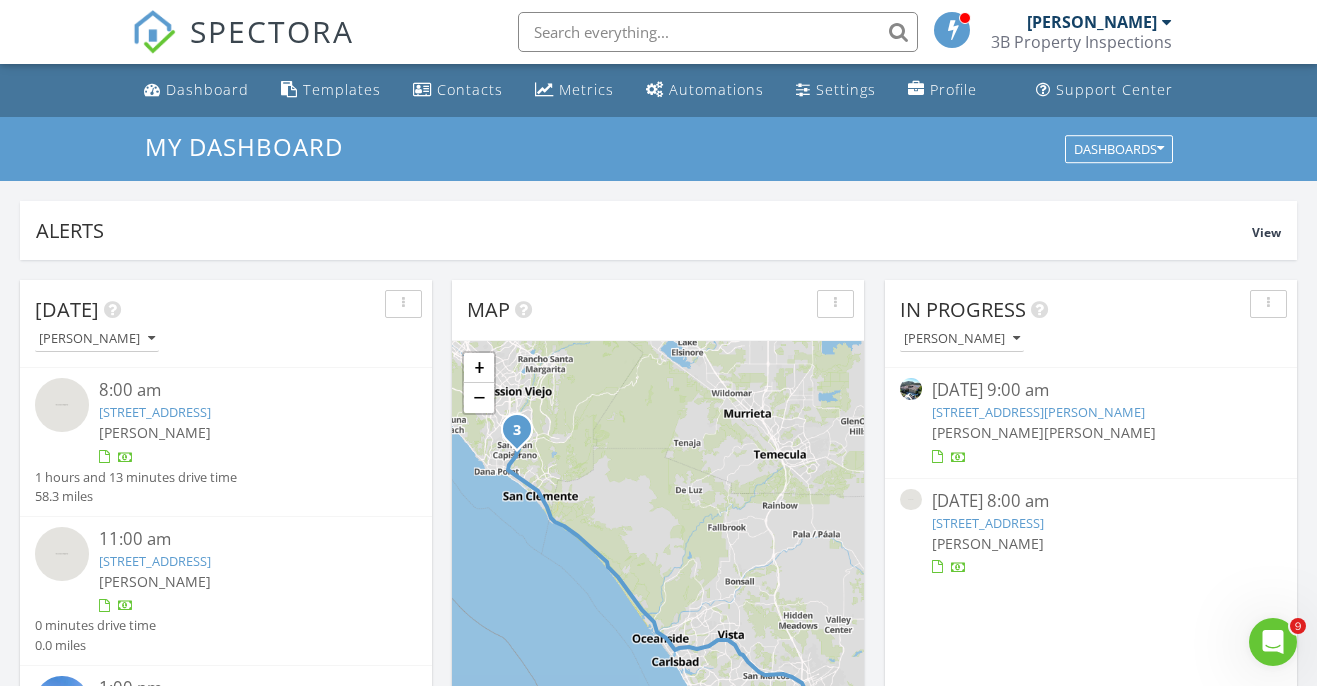 scroll, scrollTop: 0, scrollLeft: 0, axis: both 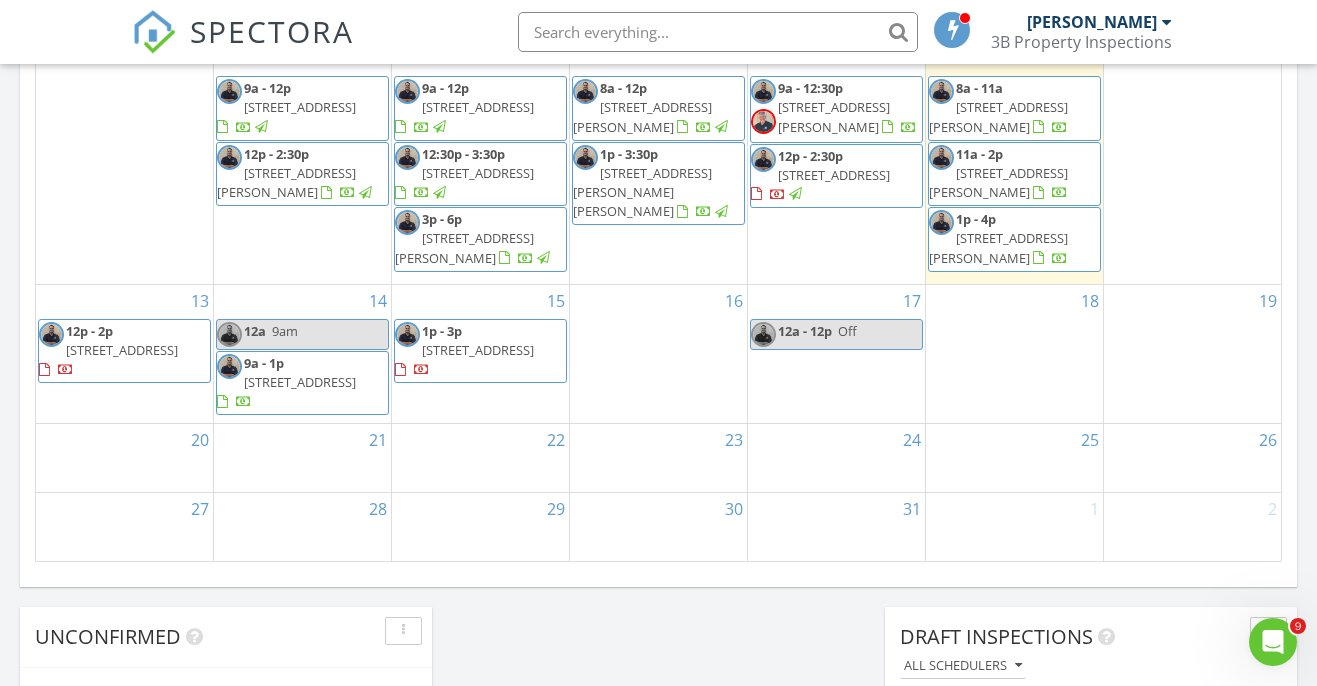click on "Today
Steven Brenner
8:00 am
32008 Paseo Legado, San Juan Capistrano, CA 92675
Steven Brenner
1 hours and 13 minutes drive time   58.3 miles       11:00 am
32005 Paseo Legado, San Juan Capistrano, CA 92675
Steven Brenner
0 minutes drive time   0.0 miles       1:00 pm
32004 Paseo Legado, San Juan Capistrano, CA 92675
Steven Brenner
0 minutes drive time   0.0 miles       New Inspection     New Quote         Map               1 2 3 + − CA 78, San Diego Freeway, ,  93.8 km, 1 h 13 min Head southwest 5 m Turn right onto 4S Commons Drive 80 m Turn right onto Town Square Parkway 150 m Turn right onto Rancho Bernardo Road 3.5 km Take the ramp on the right towards I 15 North 350 m Merge left onto Avocado Highway (I 15) 6 km 6 km 150 m 1 km 25 km" at bounding box center (658, -103) 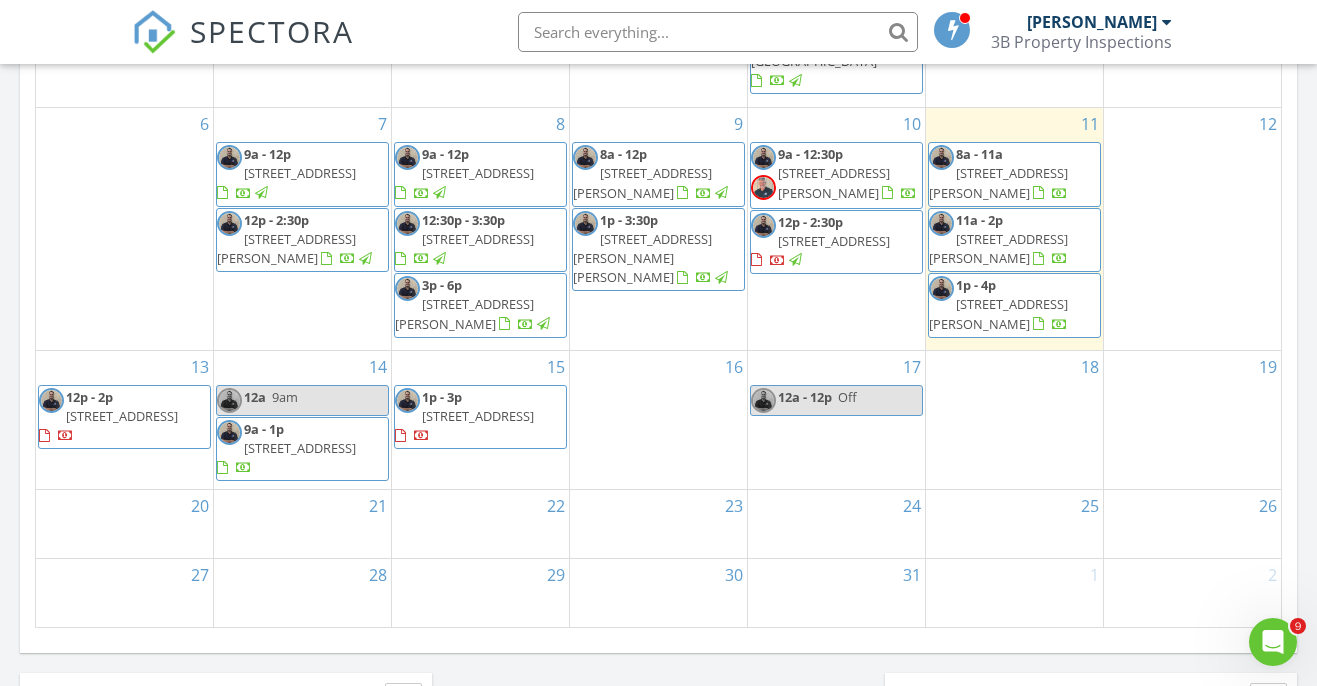 scroll, scrollTop: 1204, scrollLeft: 0, axis: vertical 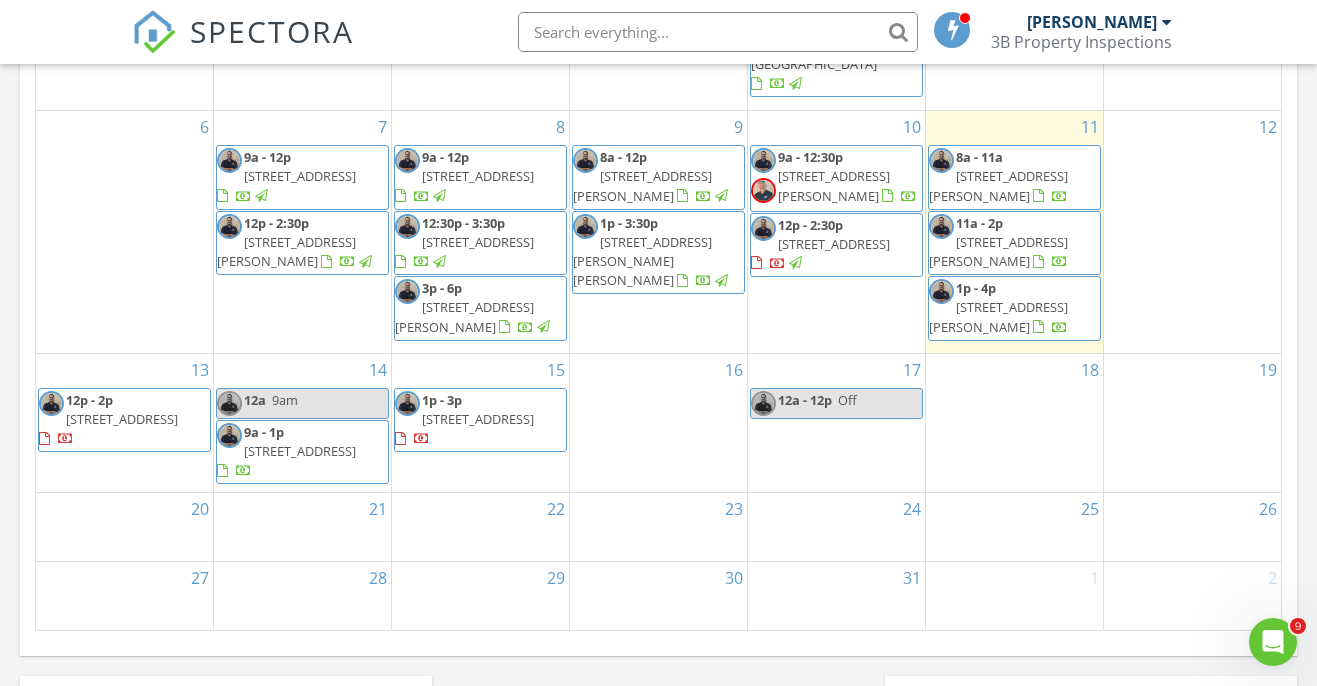 click on "1082 Duncan Ct, San Marcos 92078" at bounding box center (834, 185) 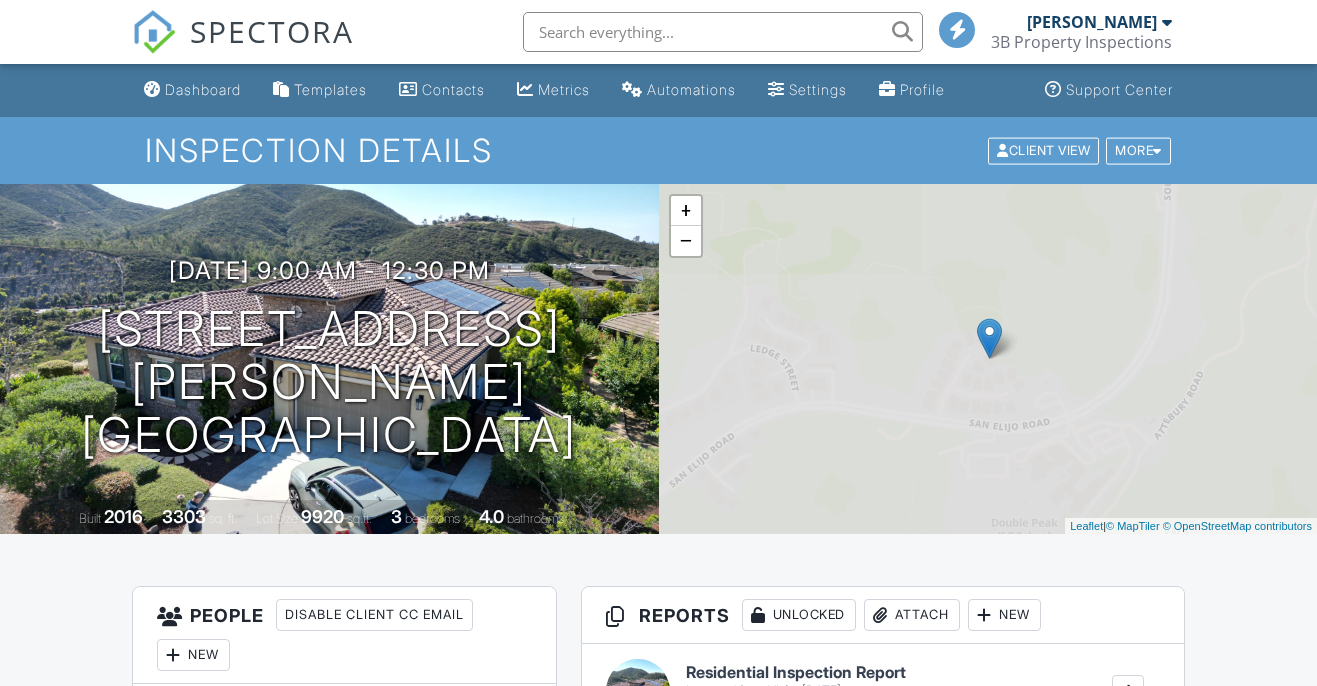 scroll, scrollTop: 0, scrollLeft: 0, axis: both 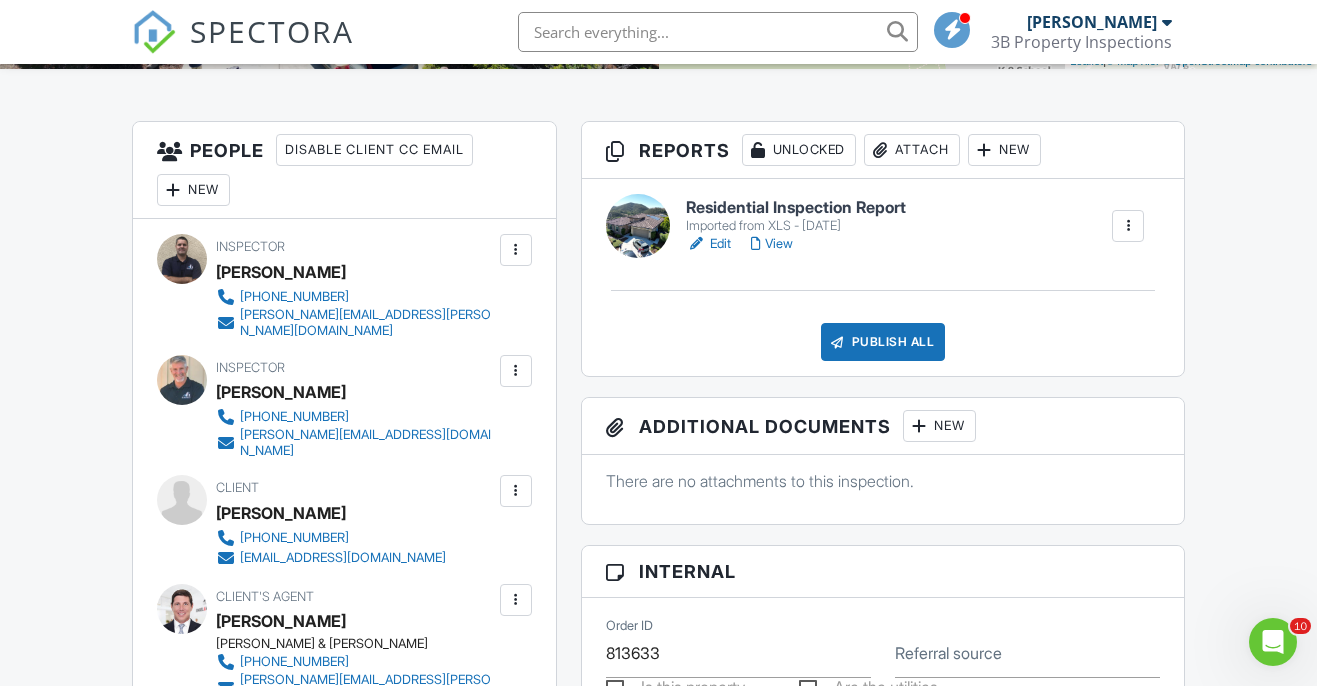 click on "View" at bounding box center [772, 244] 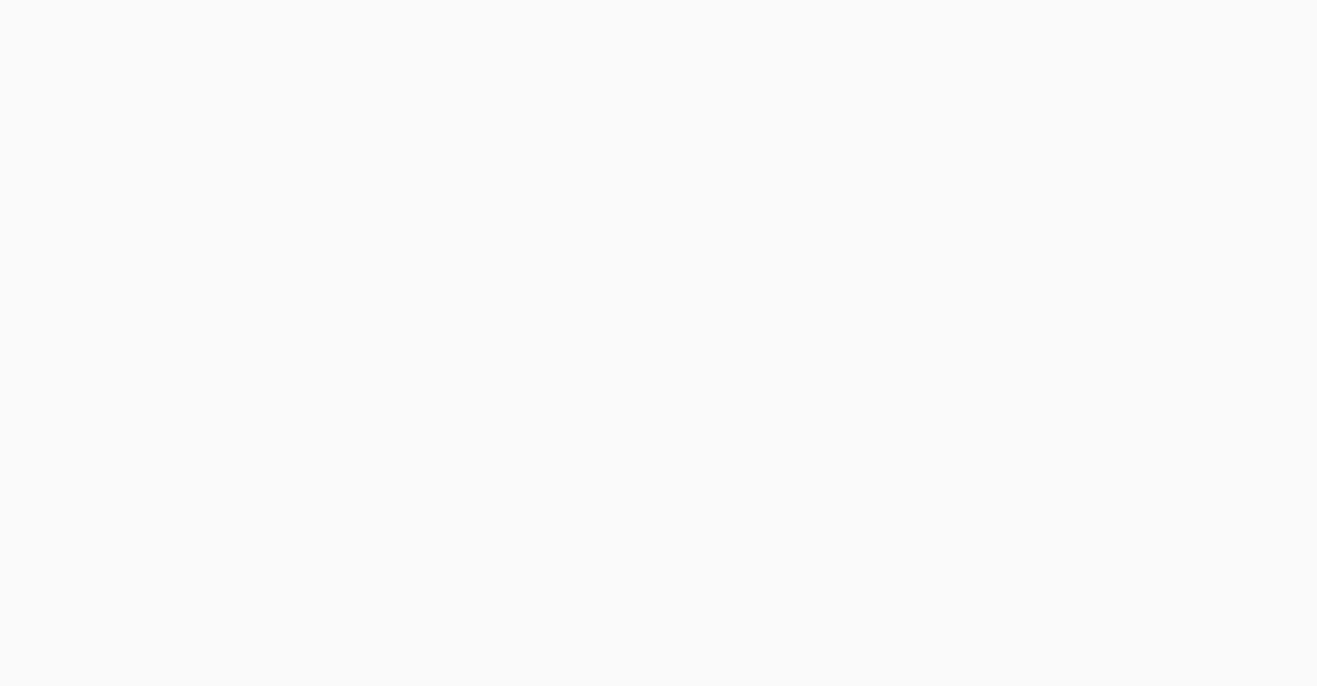 scroll, scrollTop: 0, scrollLeft: 0, axis: both 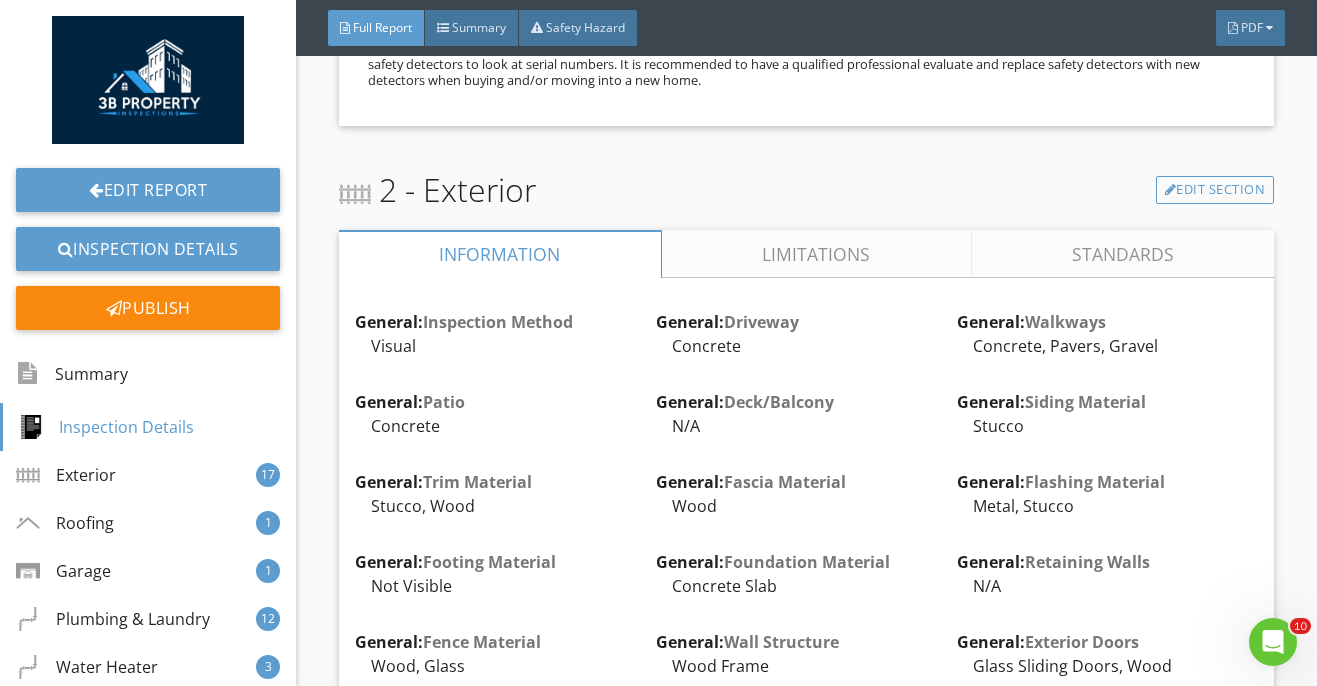 click on "Limitations" at bounding box center [817, 254] 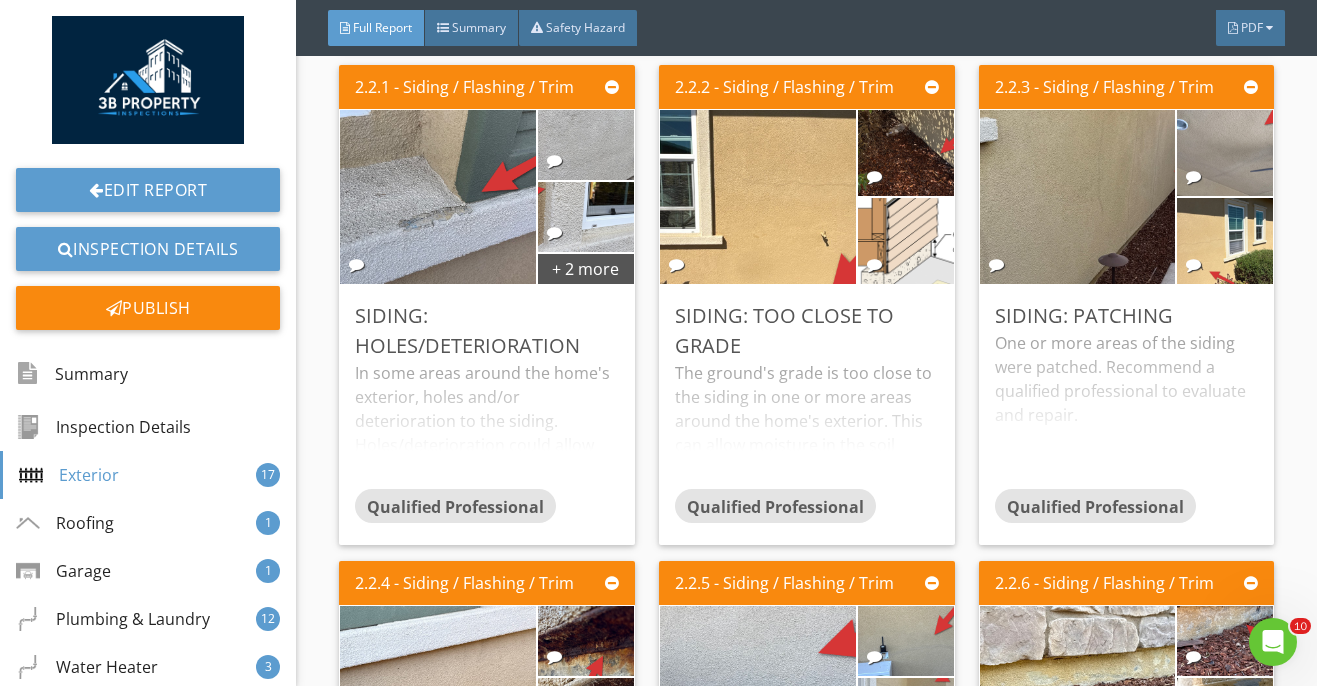 scroll, scrollTop: 2566, scrollLeft: 0, axis: vertical 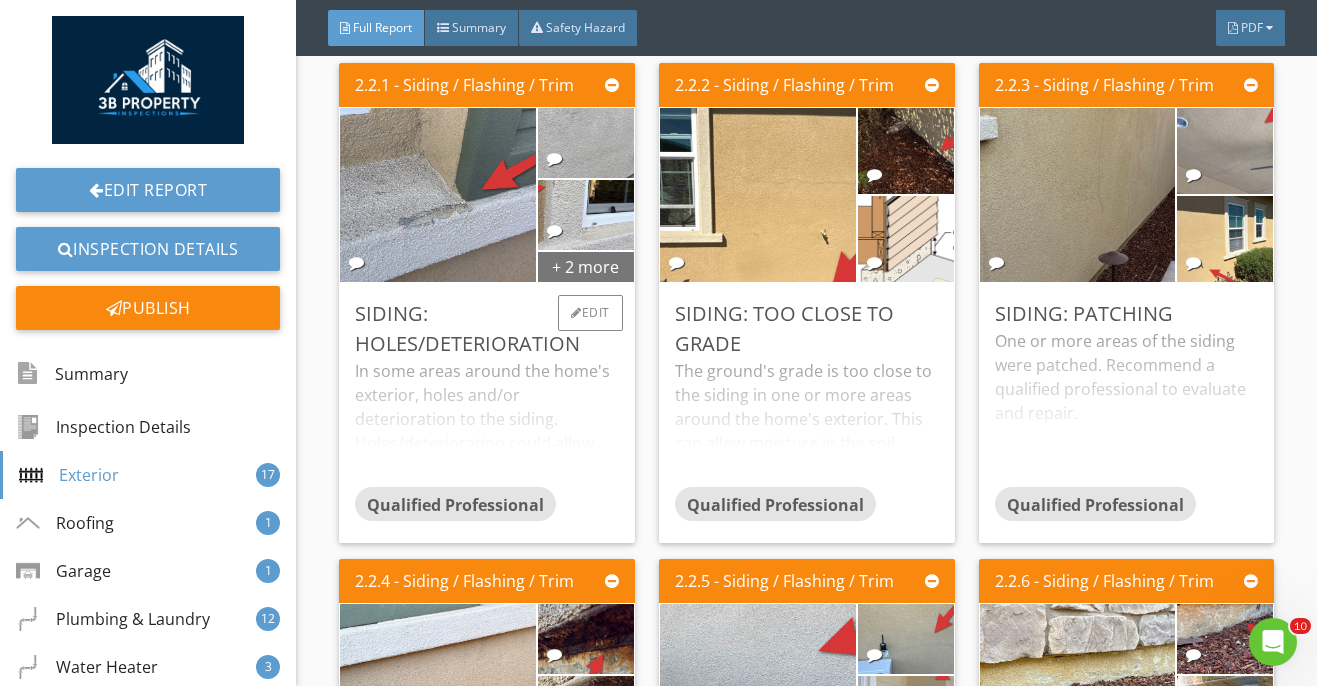 click on "+ 2 more" at bounding box center [586, 266] 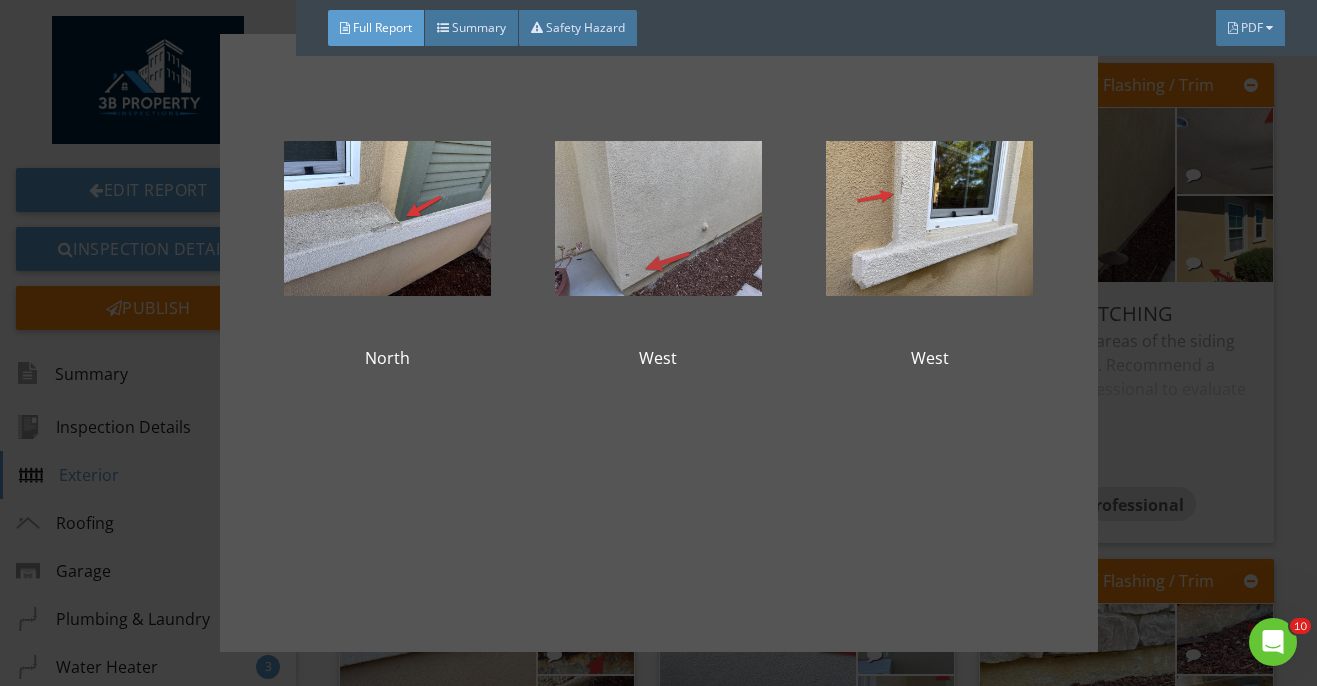 scroll, scrollTop: 134, scrollLeft: 0, axis: vertical 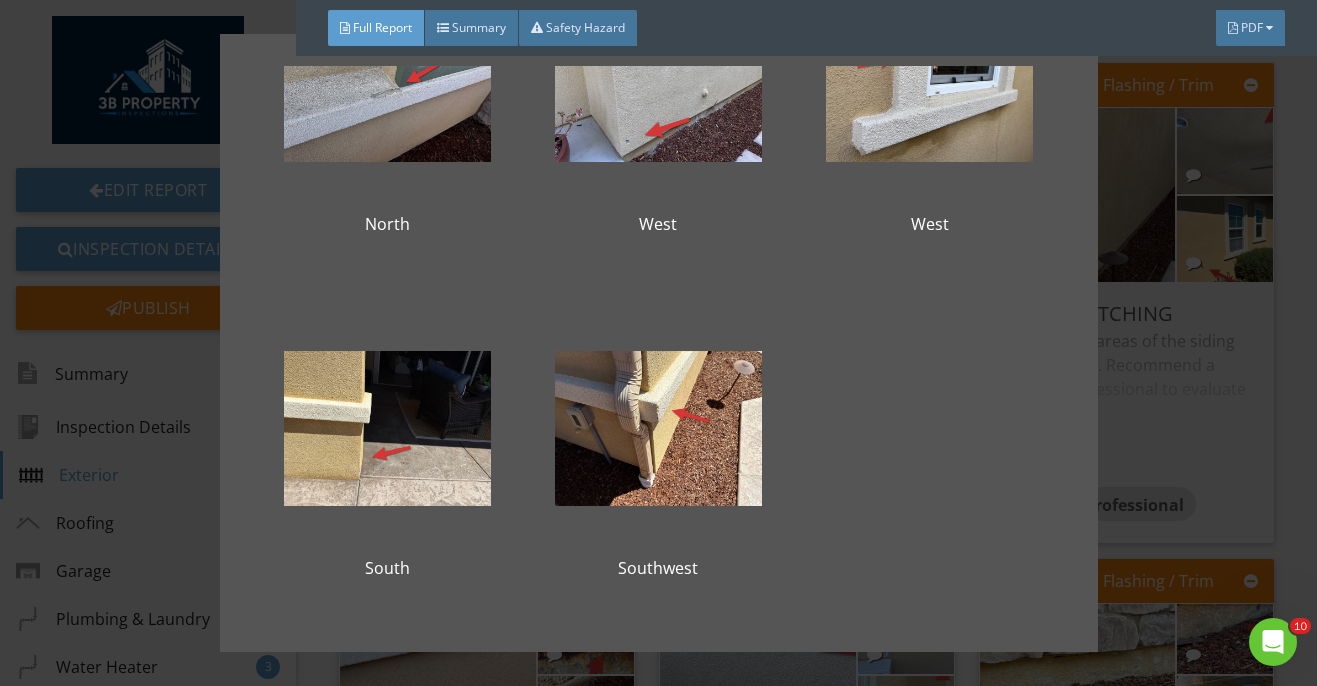 click on "North
West
West
South
Southwest" at bounding box center (658, 343) 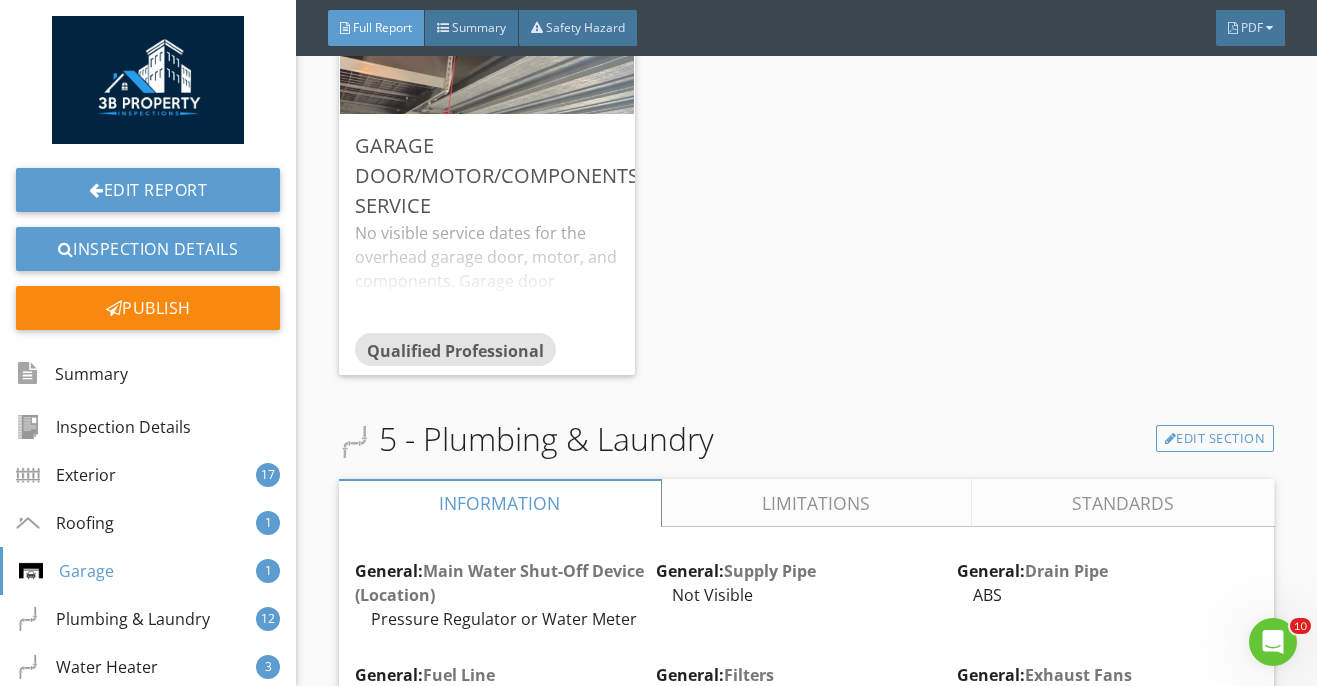 scroll, scrollTop: 9457, scrollLeft: 0, axis: vertical 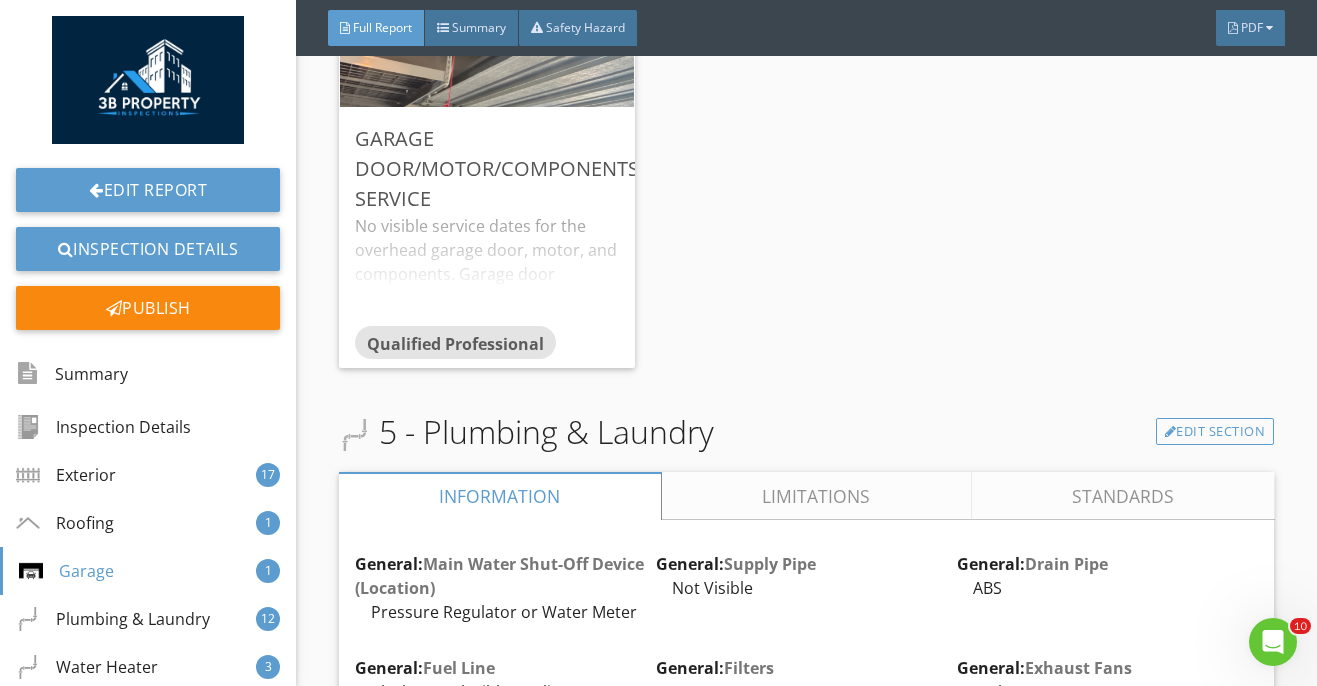 click on "Limitations" at bounding box center (817, 496) 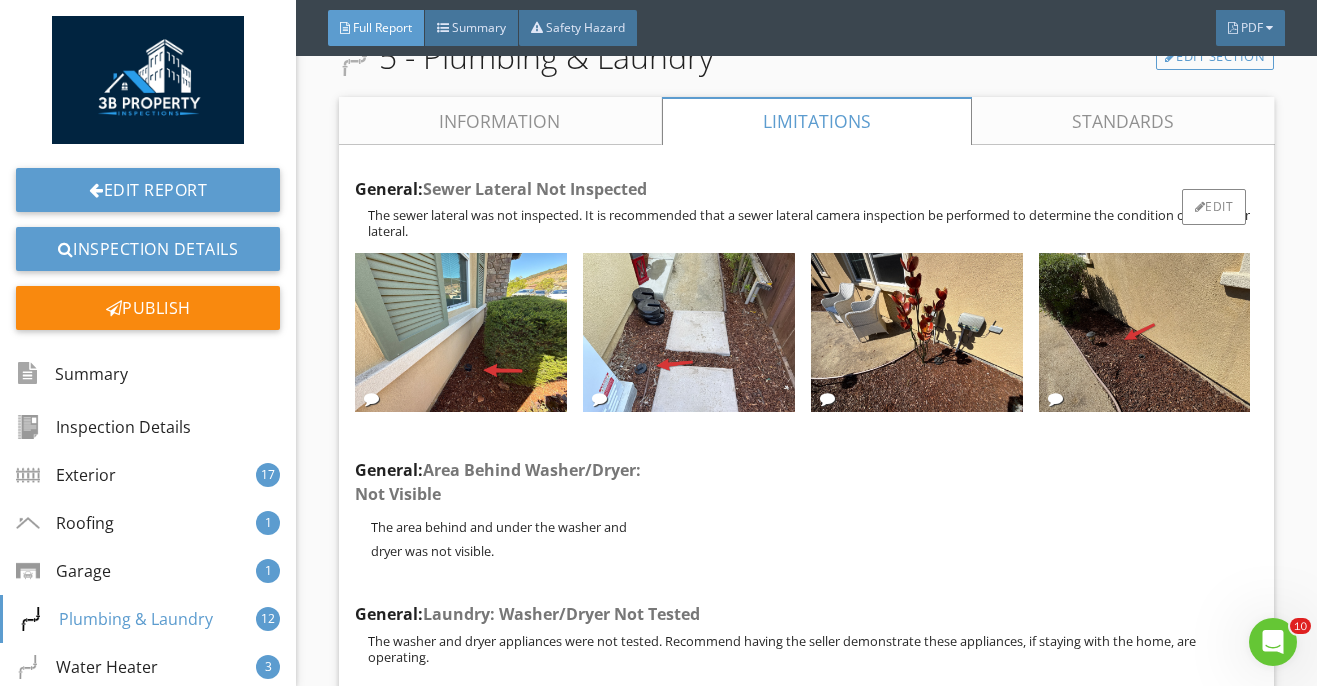 scroll, scrollTop: 9830, scrollLeft: 0, axis: vertical 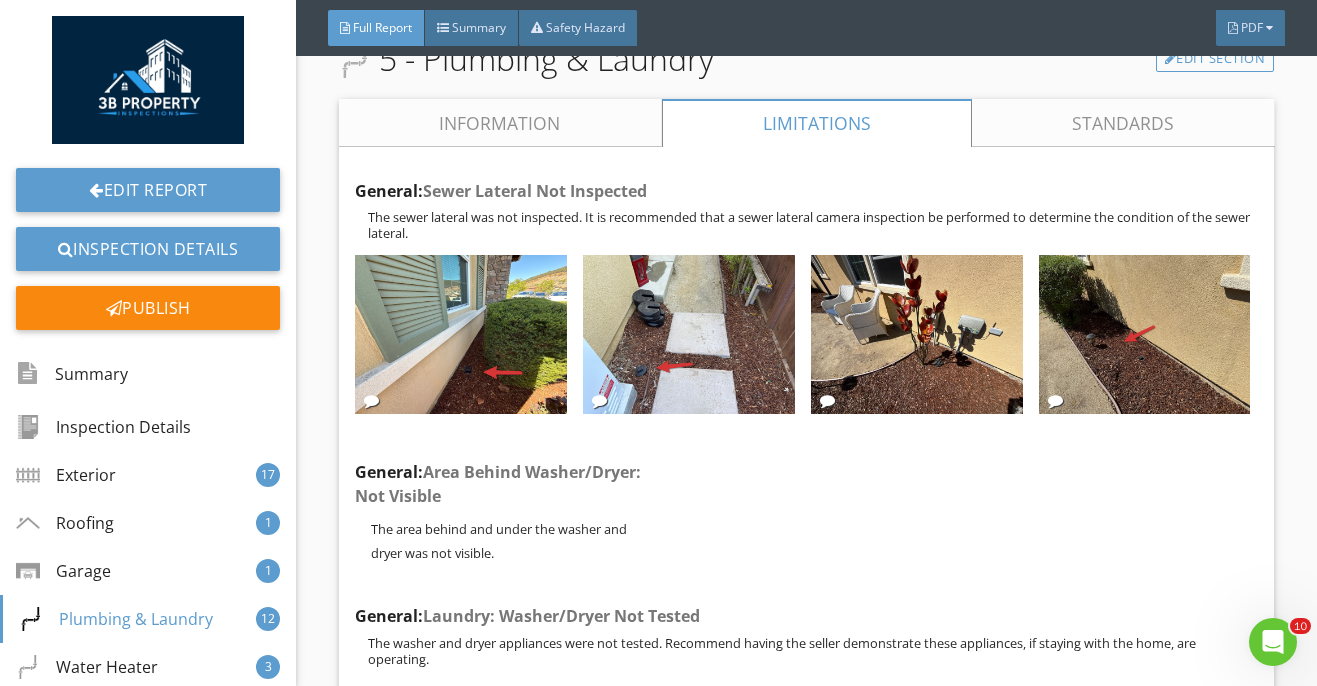 click on "Information" at bounding box center (500, 123) 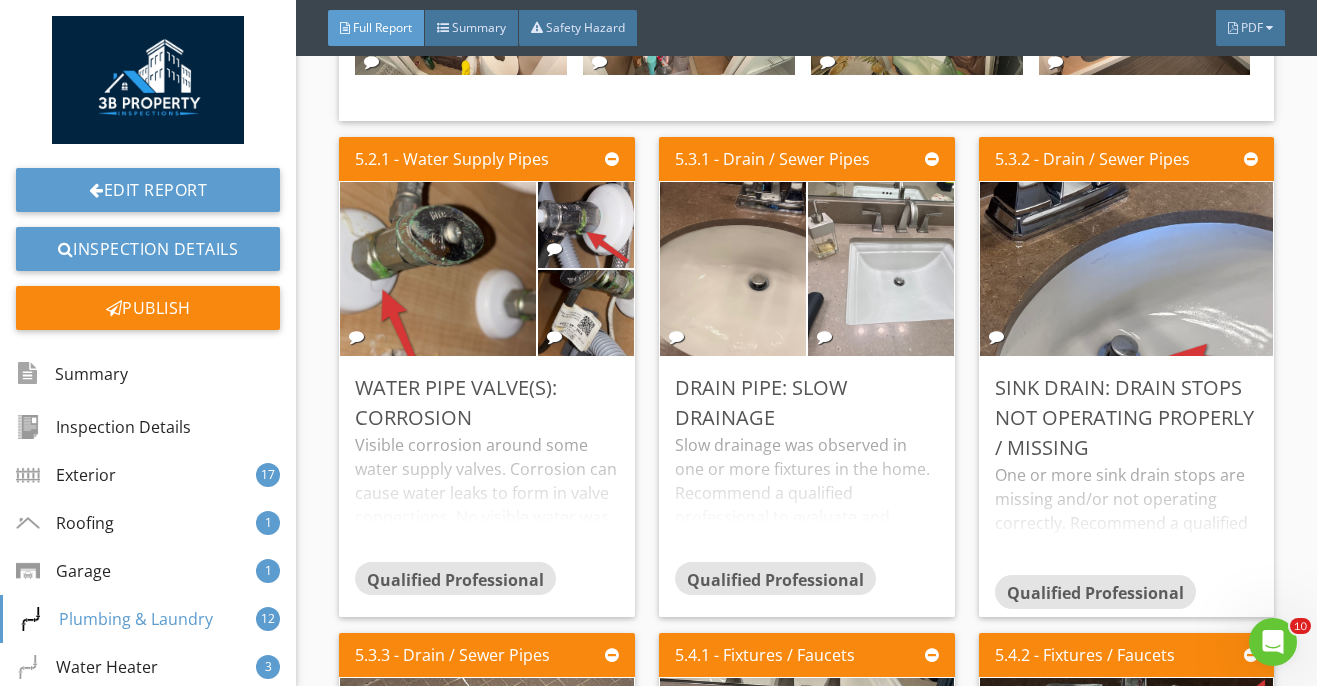 scroll, scrollTop: 12726, scrollLeft: 0, axis: vertical 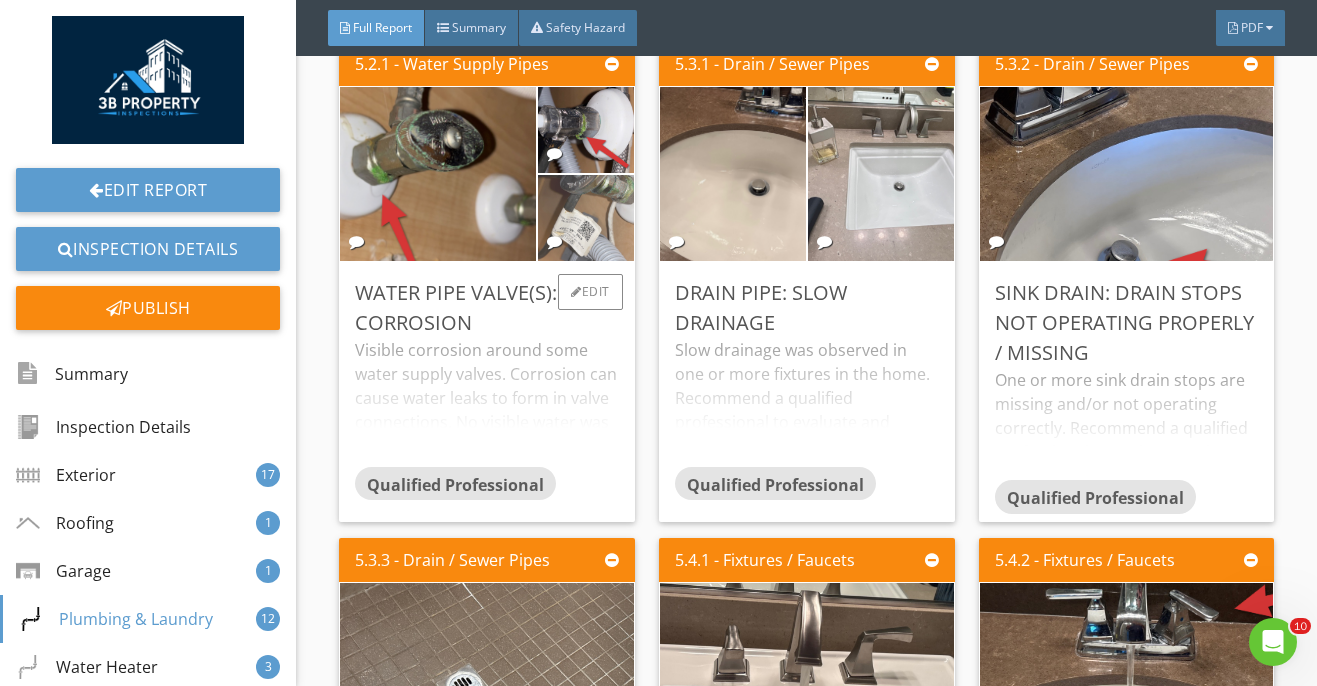 click at bounding box center [586, 218] 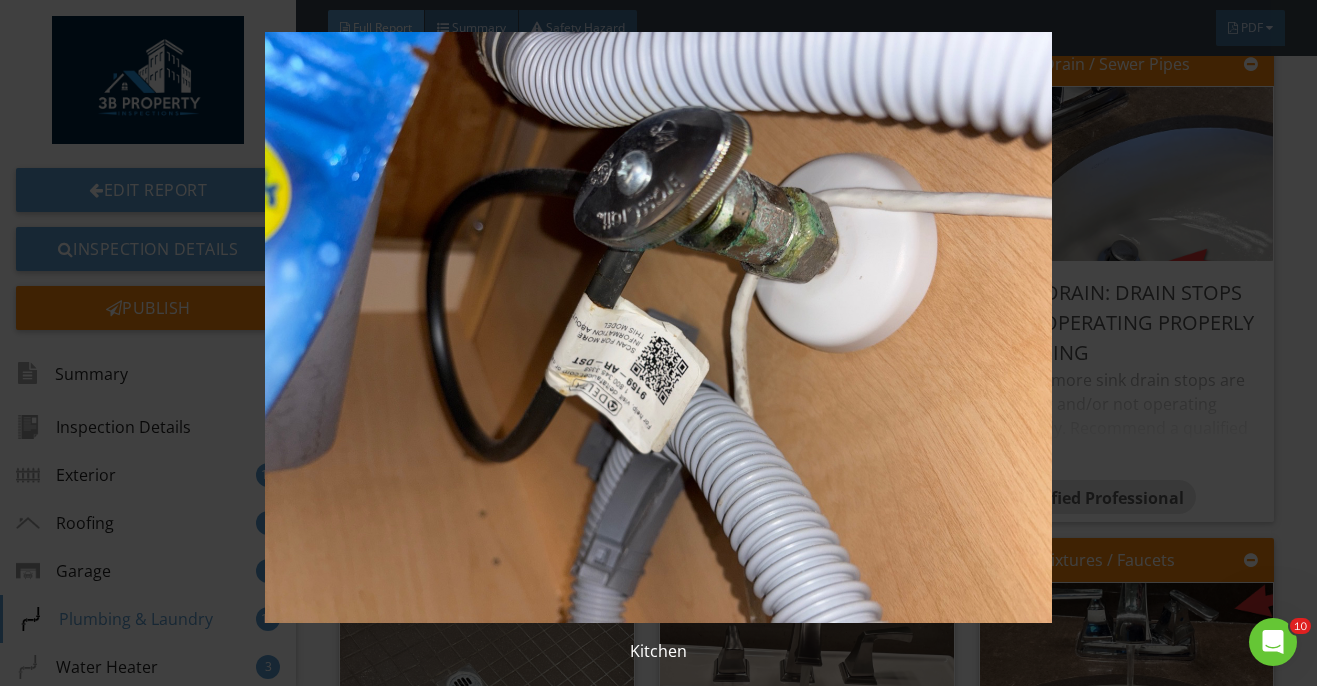 click at bounding box center [658, 327] 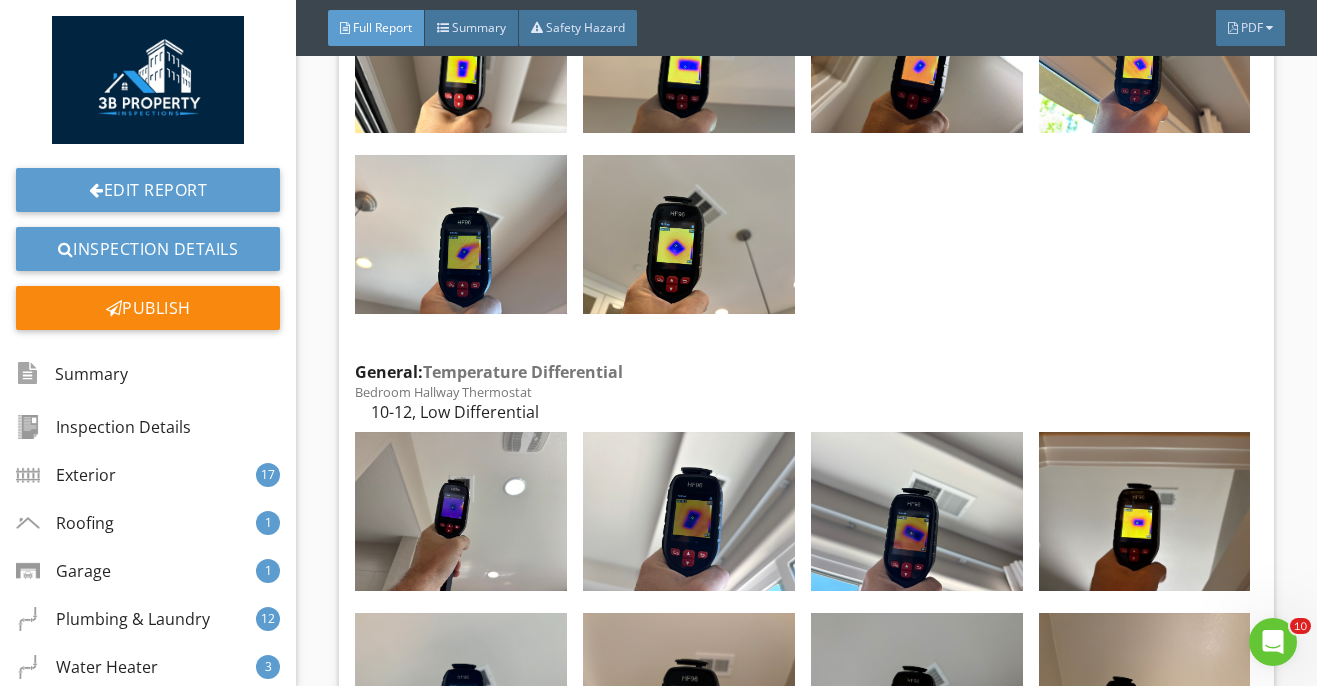 scroll, scrollTop: 29474, scrollLeft: 0, axis: vertical 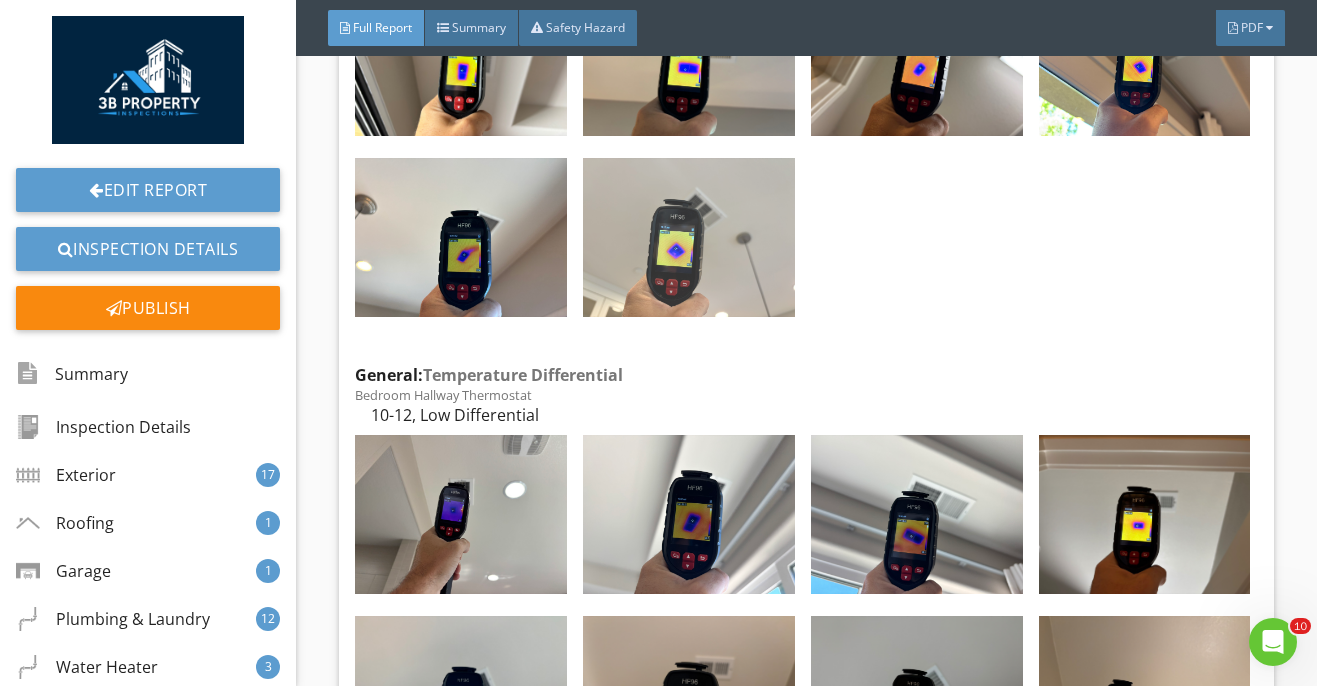 click at bounding box center [689, 237] 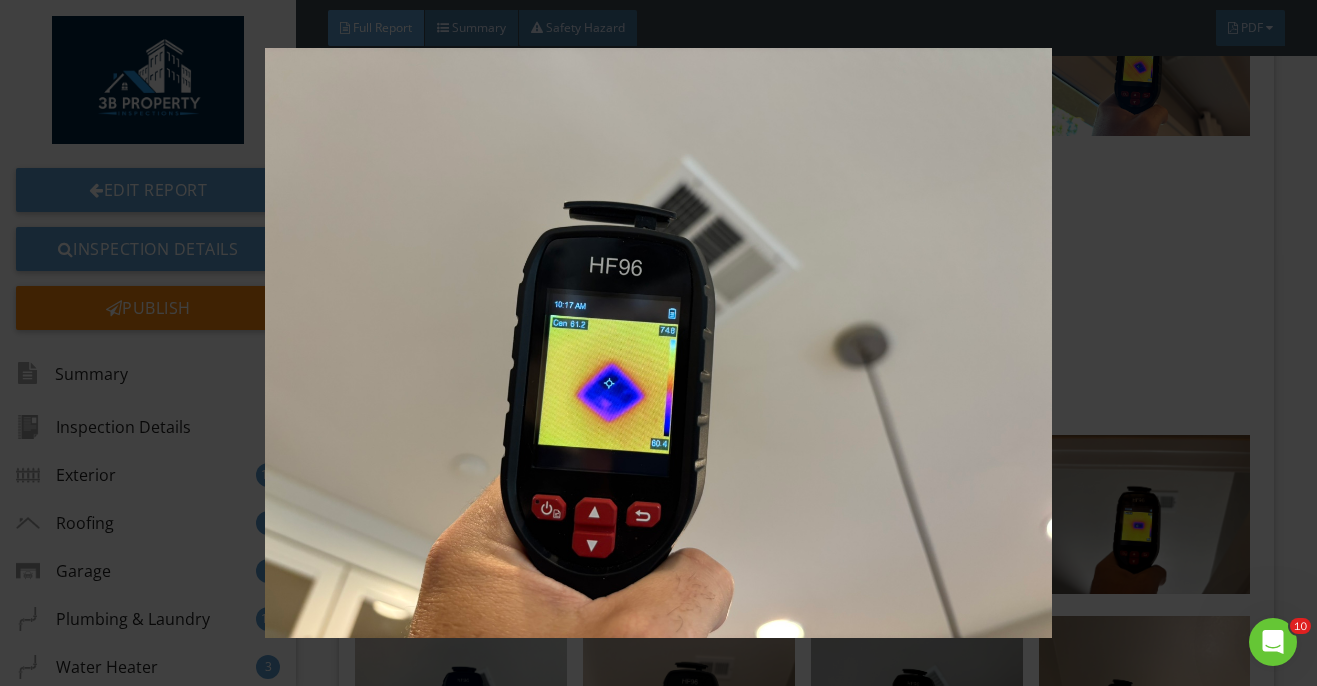 click at bounding box center (658, 343) 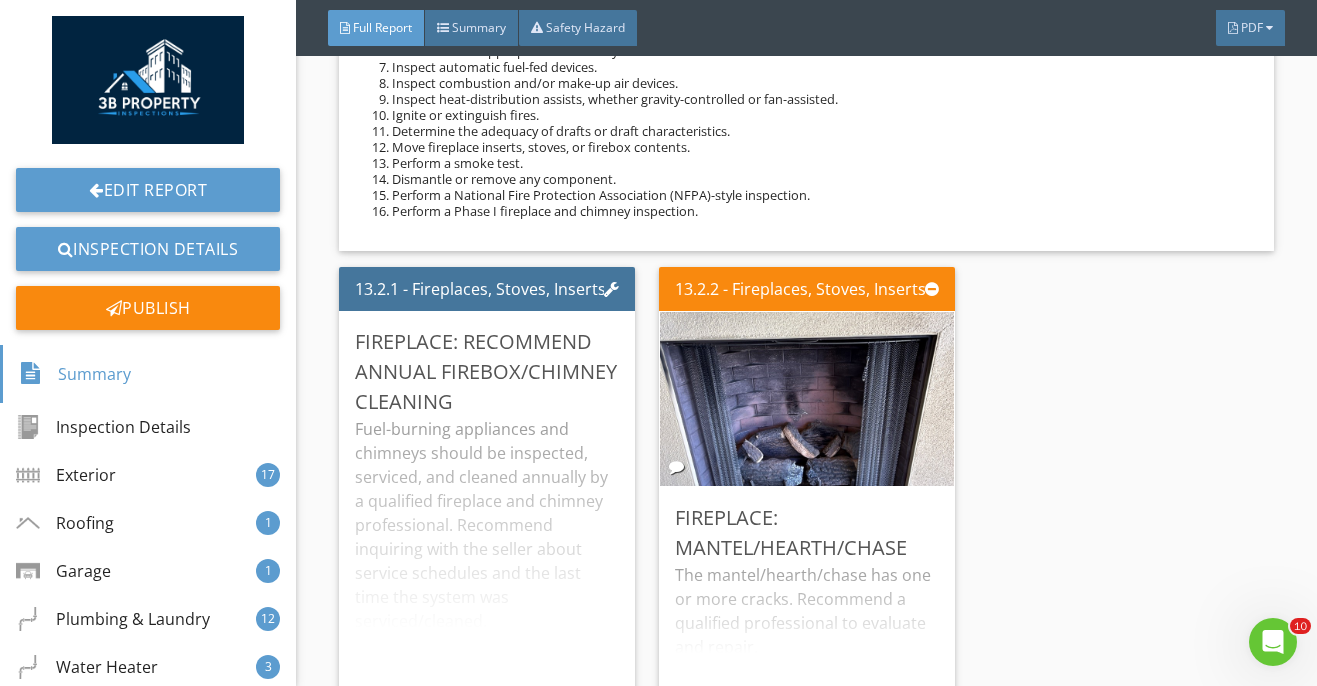 scroll, scrollTop: 38561, scrollLeft: 0, axis: vertical 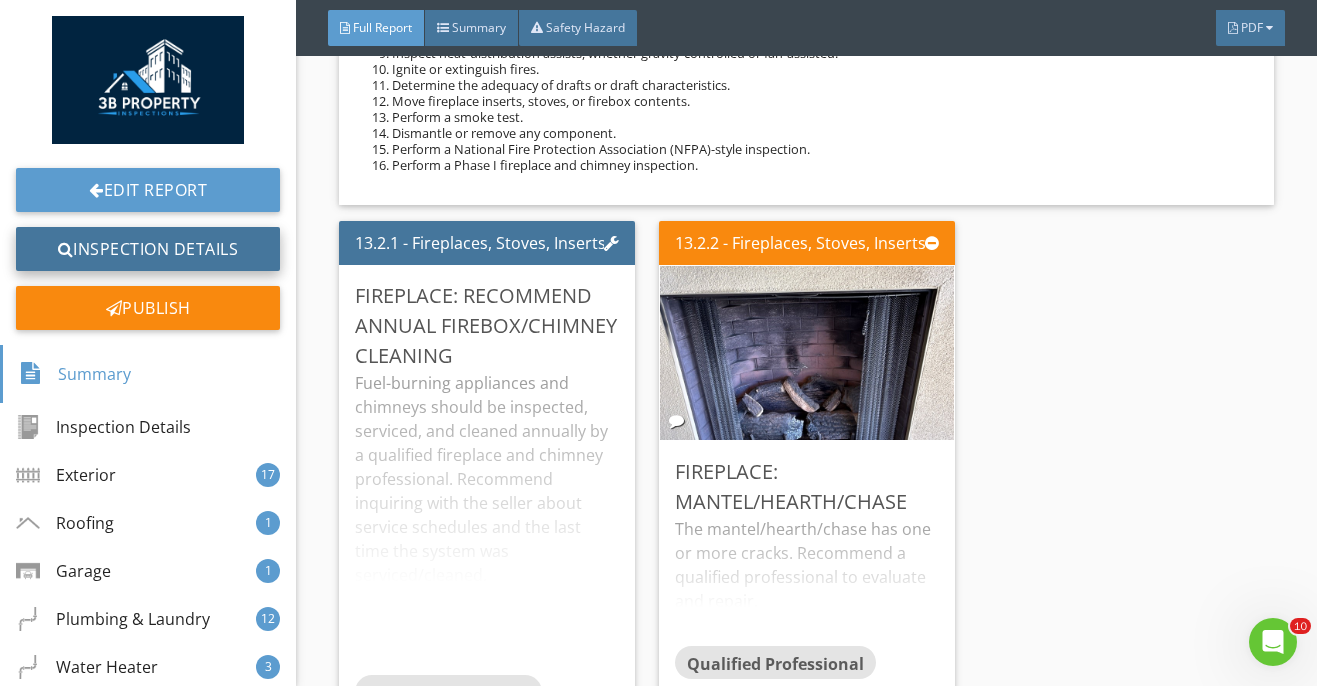 click on "Inspection Details" at bounding box center (148, 249) 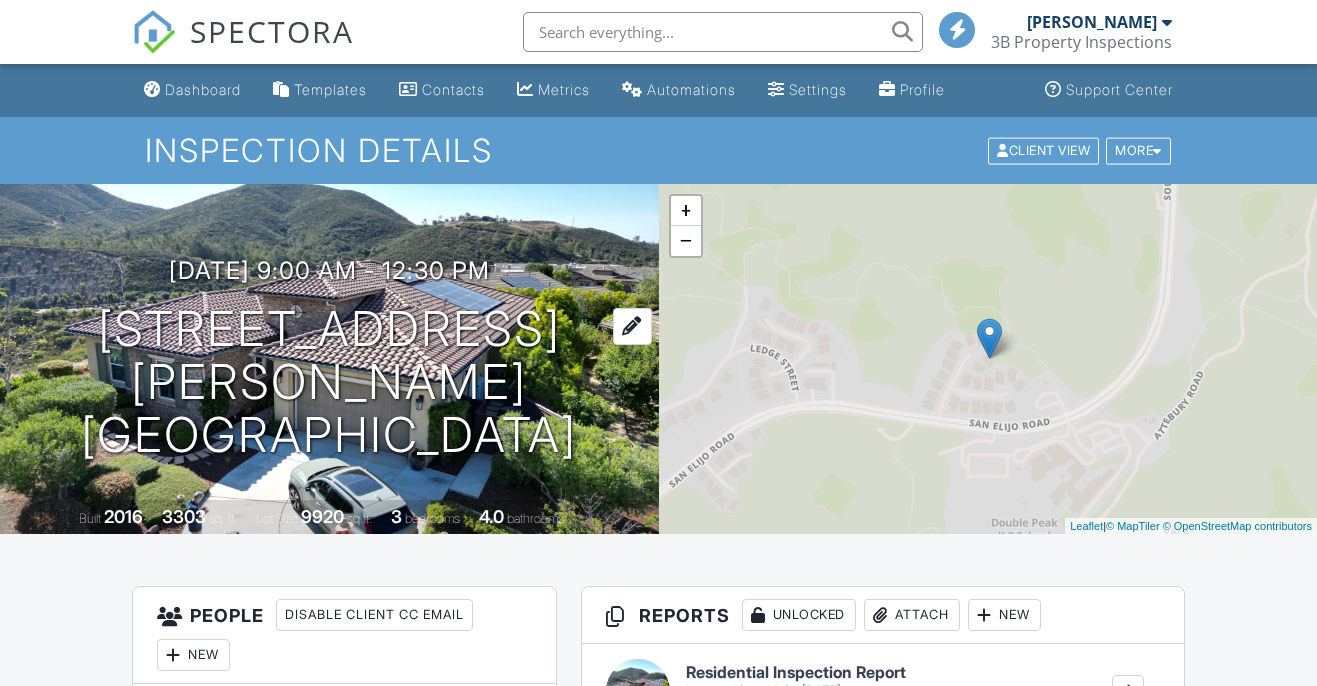 scroll, scrollTop: 0, scrollLeft: 0, axis: both 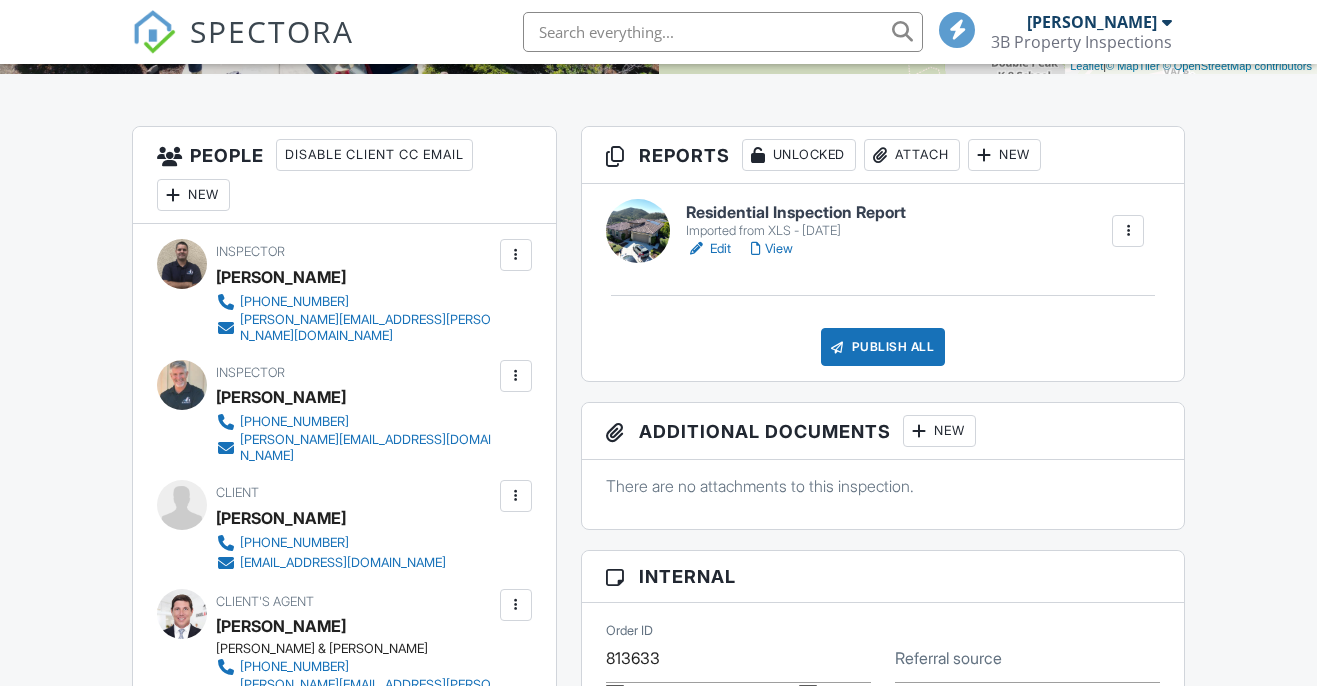 click at bounding box center (516, 376) 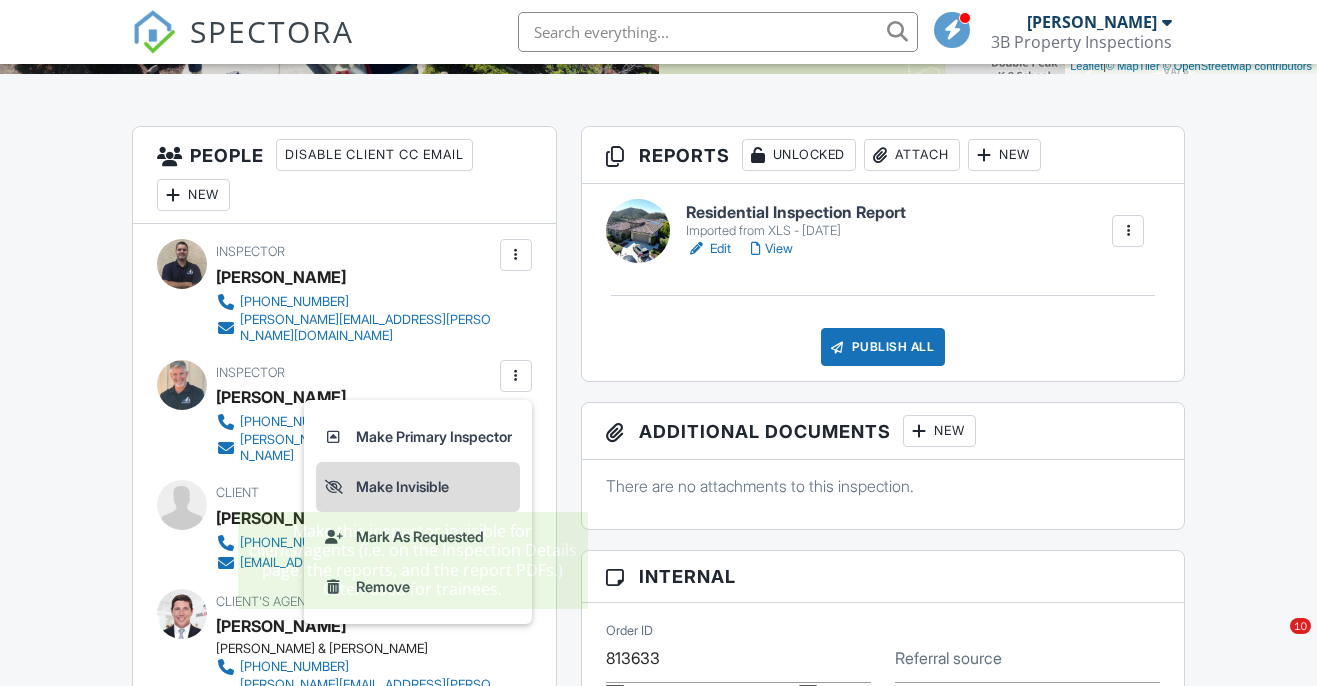 click on "Make Invisible" at bounding box center [418, 487] 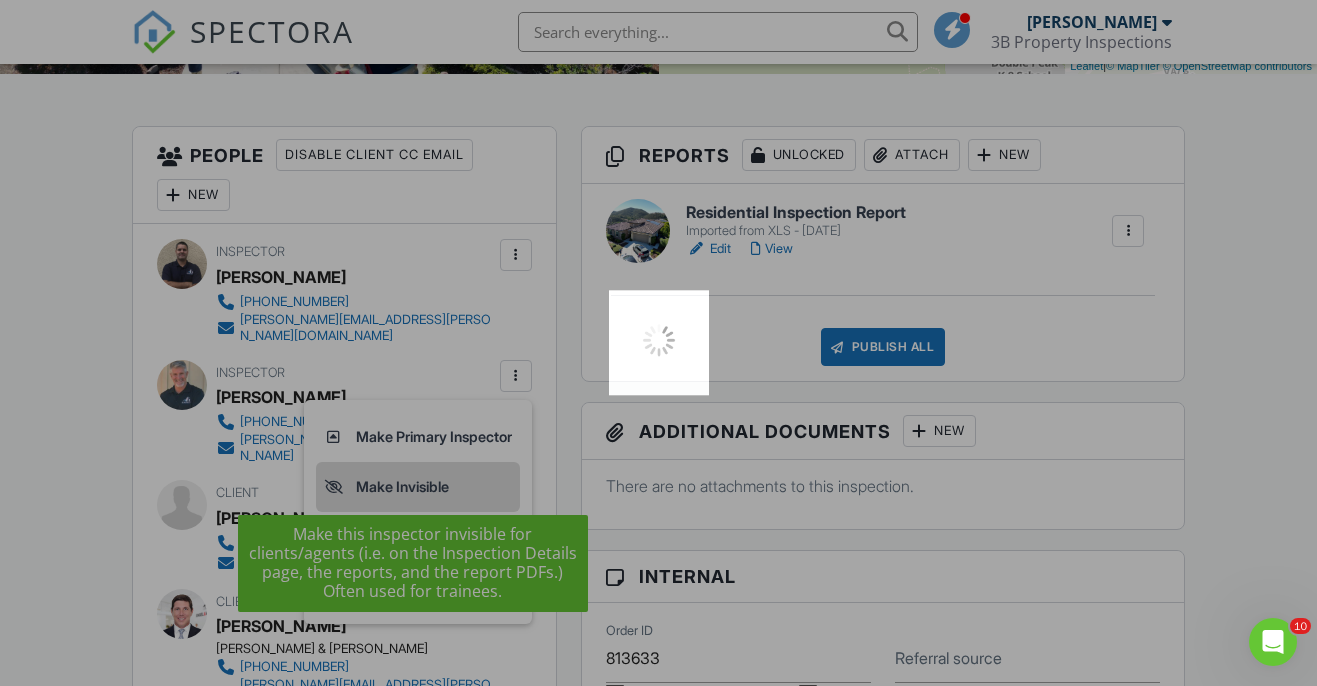 scroll, scrollTop: 0, scrollLeft: 0, axis: both 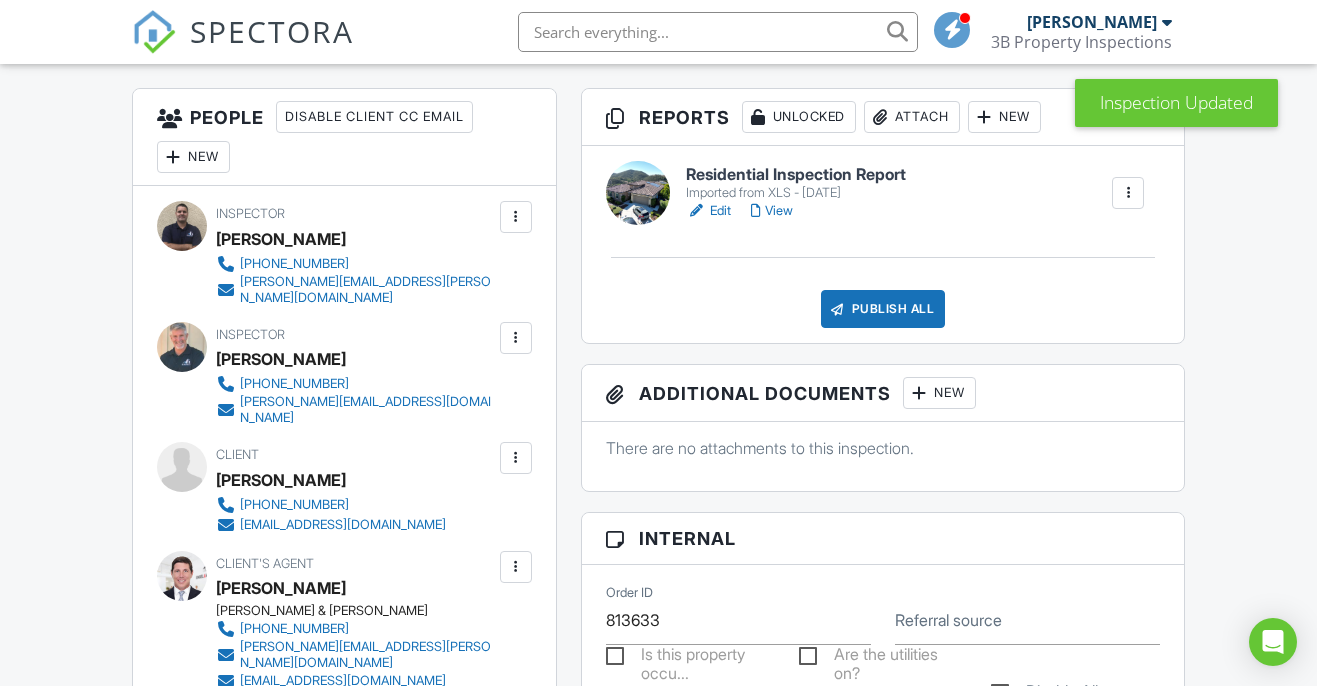 click on "View" at bounding box center [772, 211] 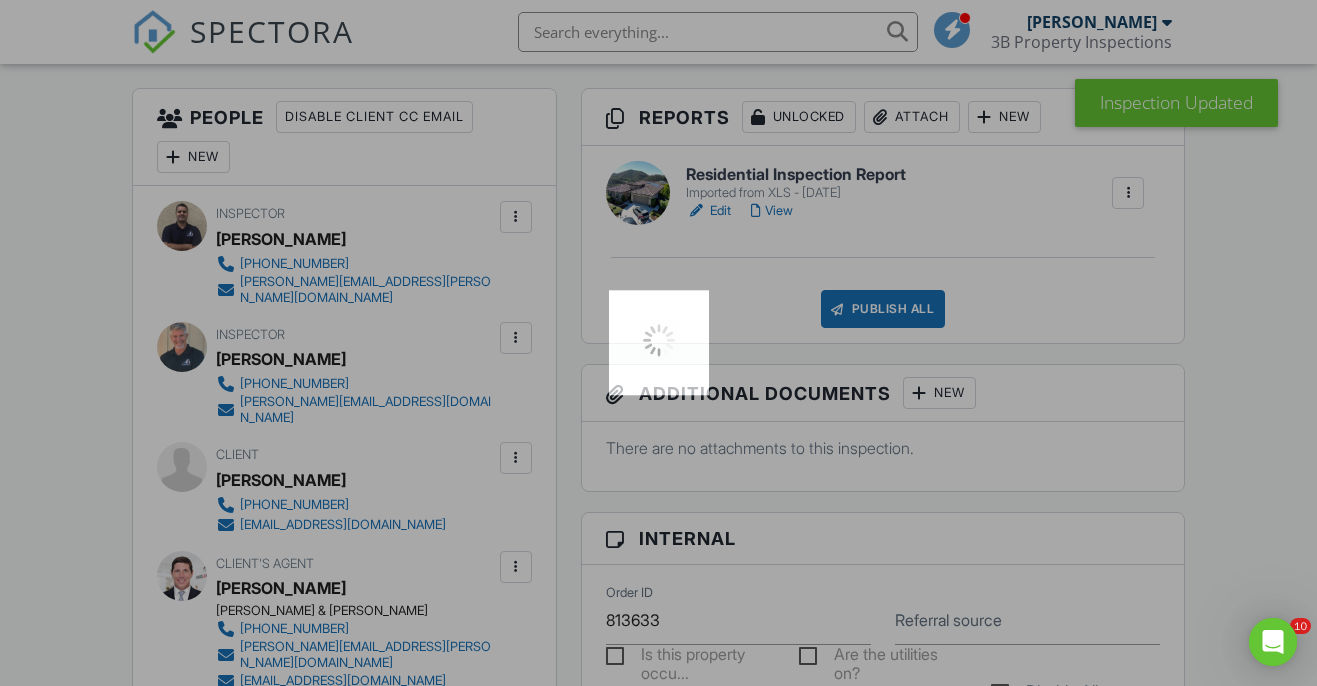 scroll, scrollTop: 0, scrollLeft: 0, axis: both 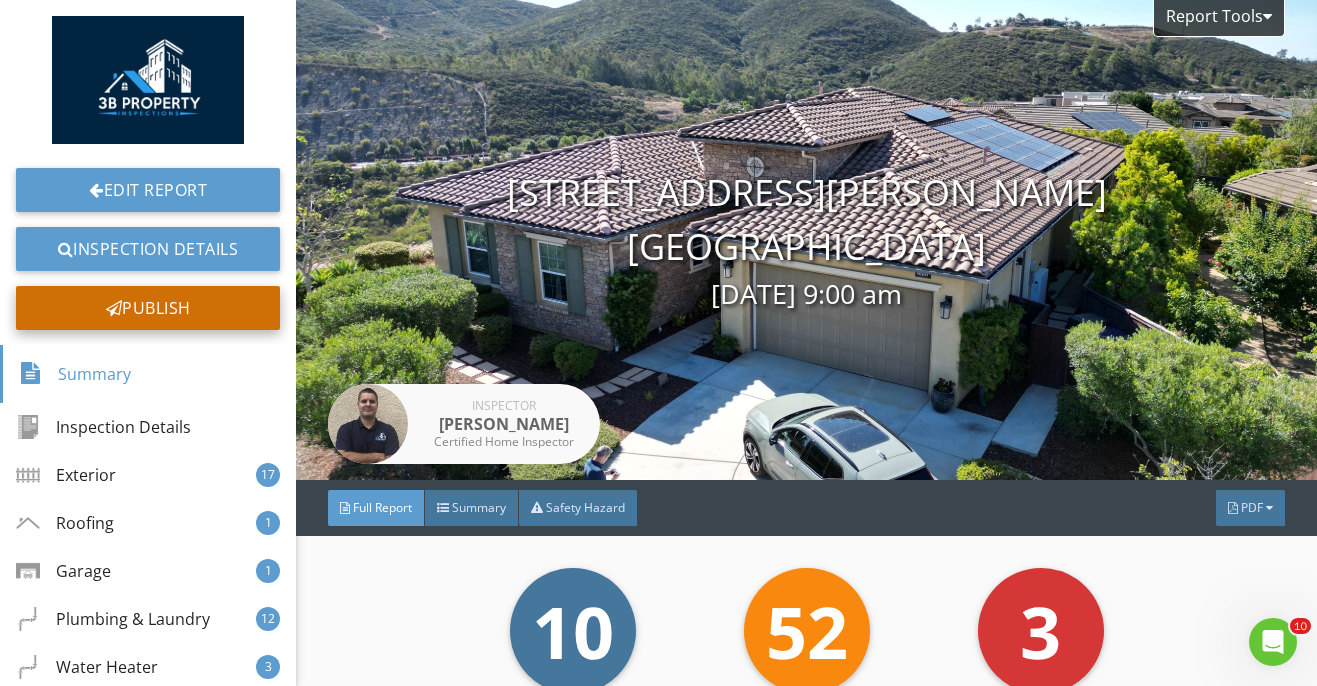 click on "Publish" at bounding box center [148, 308] 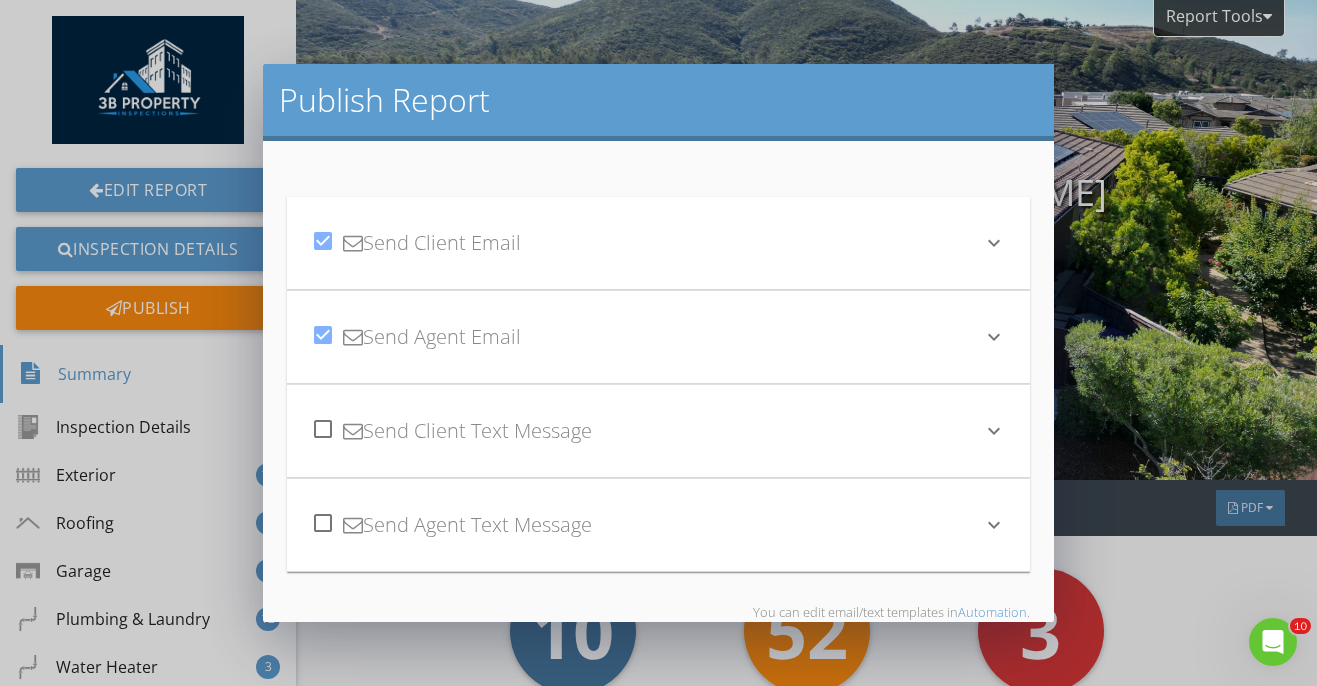 click at bounding box center (323, 335) 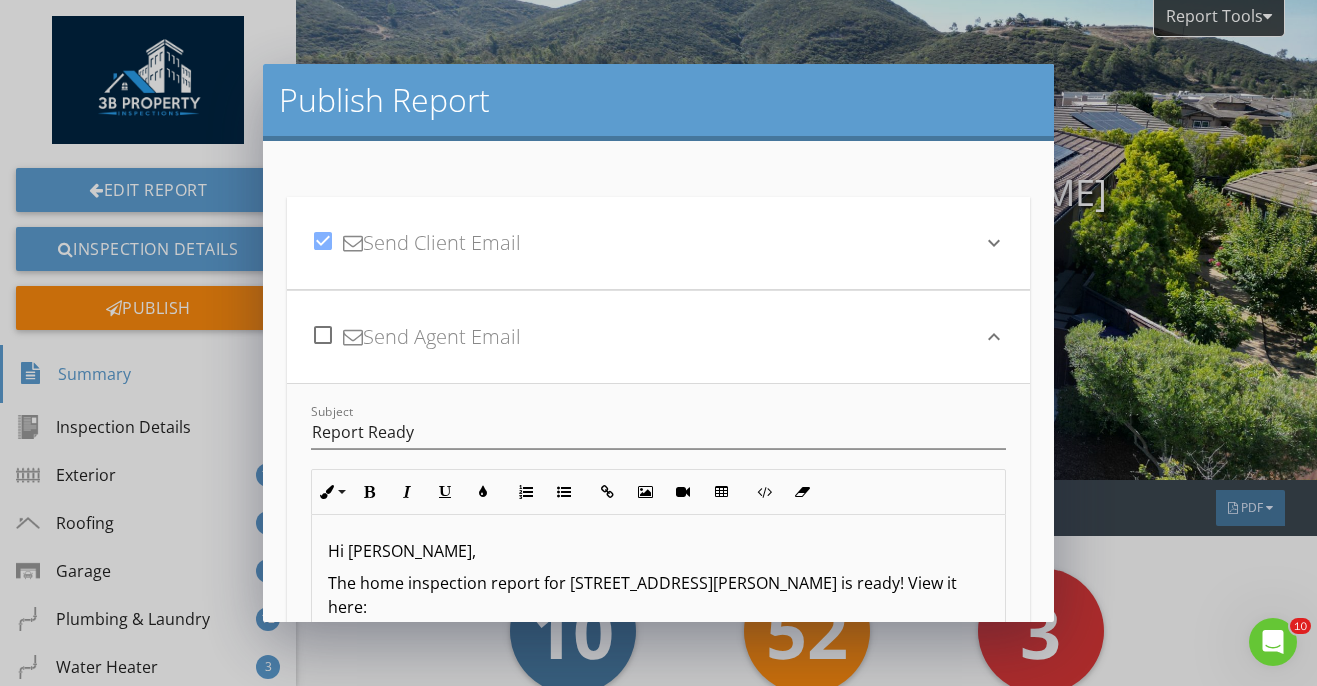 click at bounding box center [323, 241] 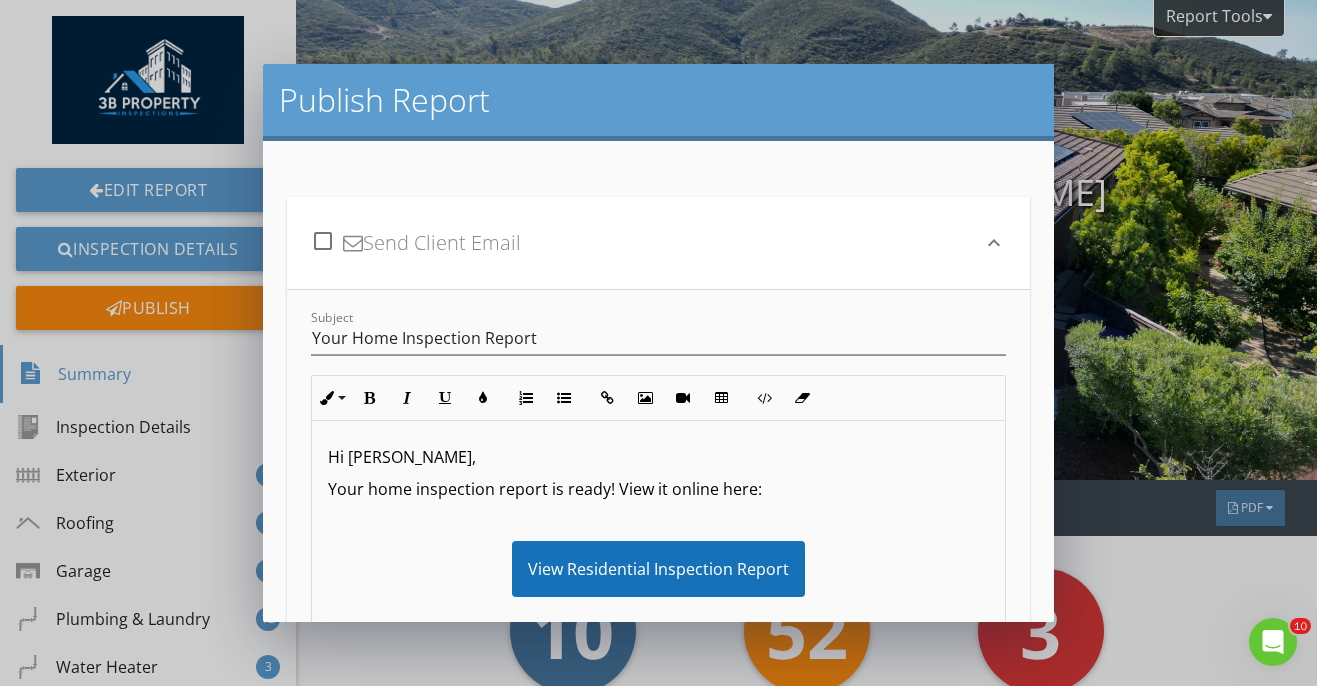 scroll, scrollTop: 555, scrollLeft: 0, axis: vertical 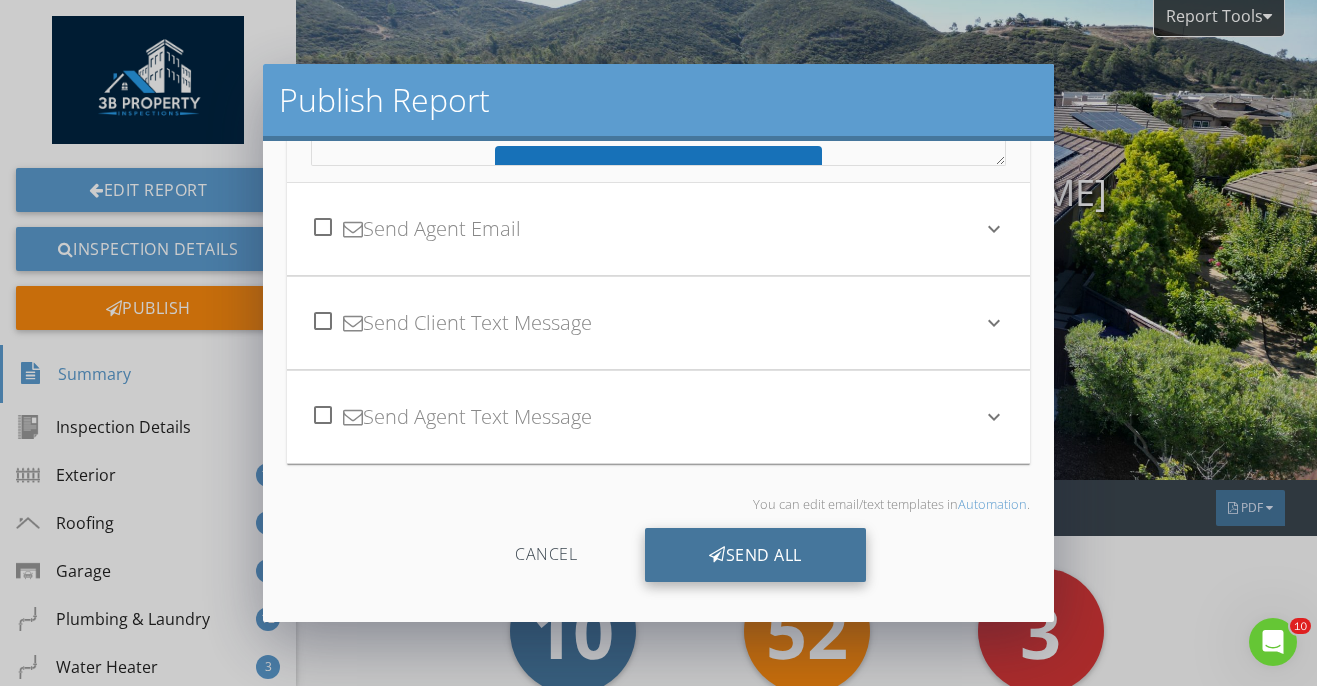 click on "Send All" at bounding box center (755, 555) 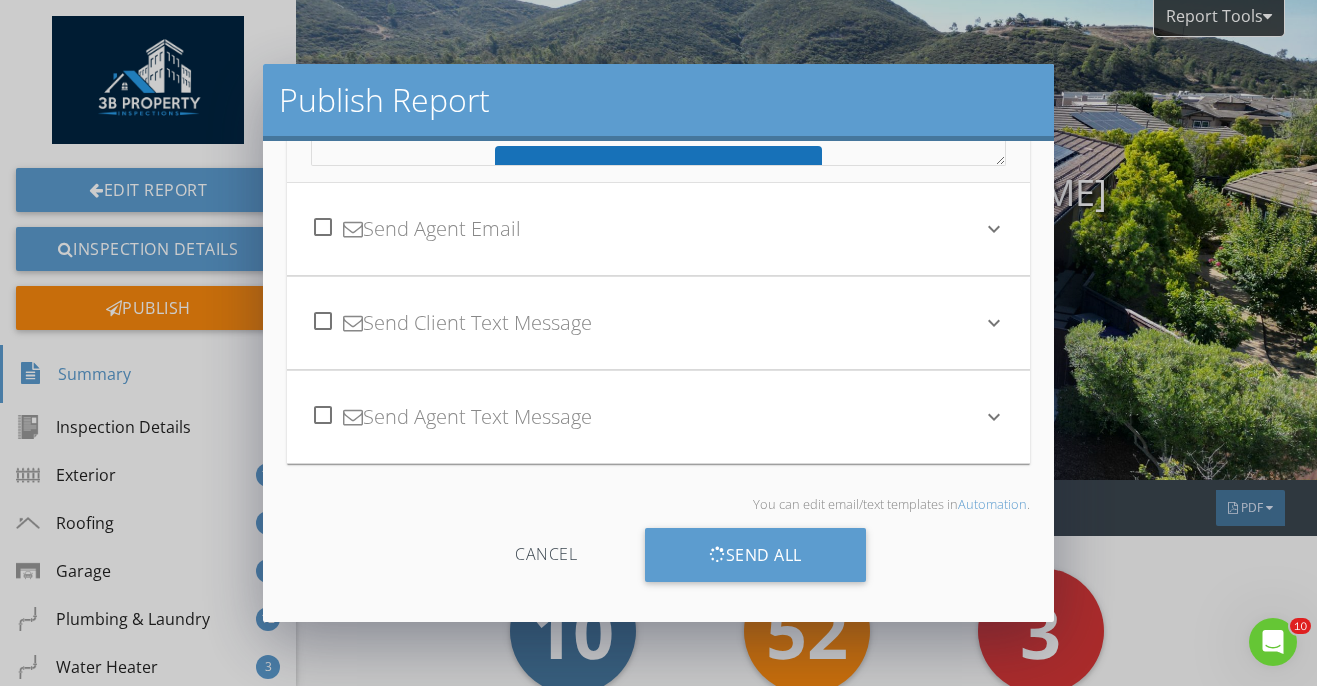 scroll, scrollTop: 335, scrollLeft: 0, axis: vertical 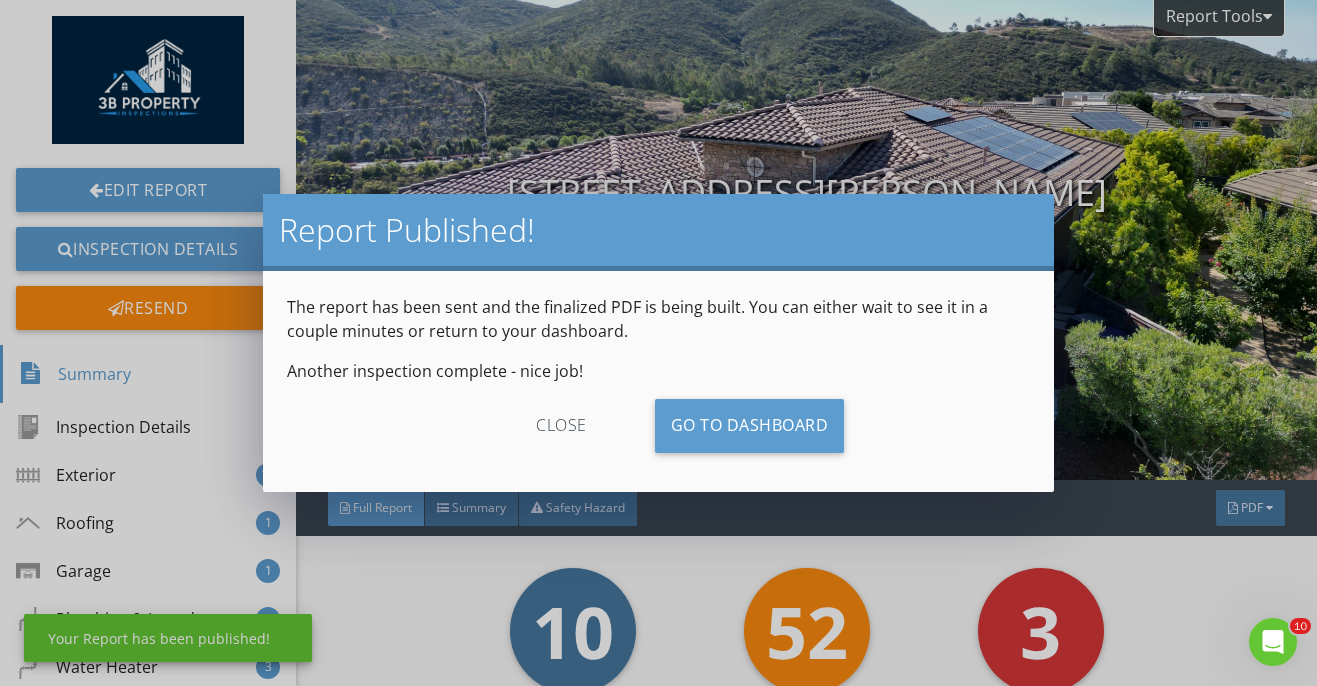 click on "close" at bounding box center [561, 426] 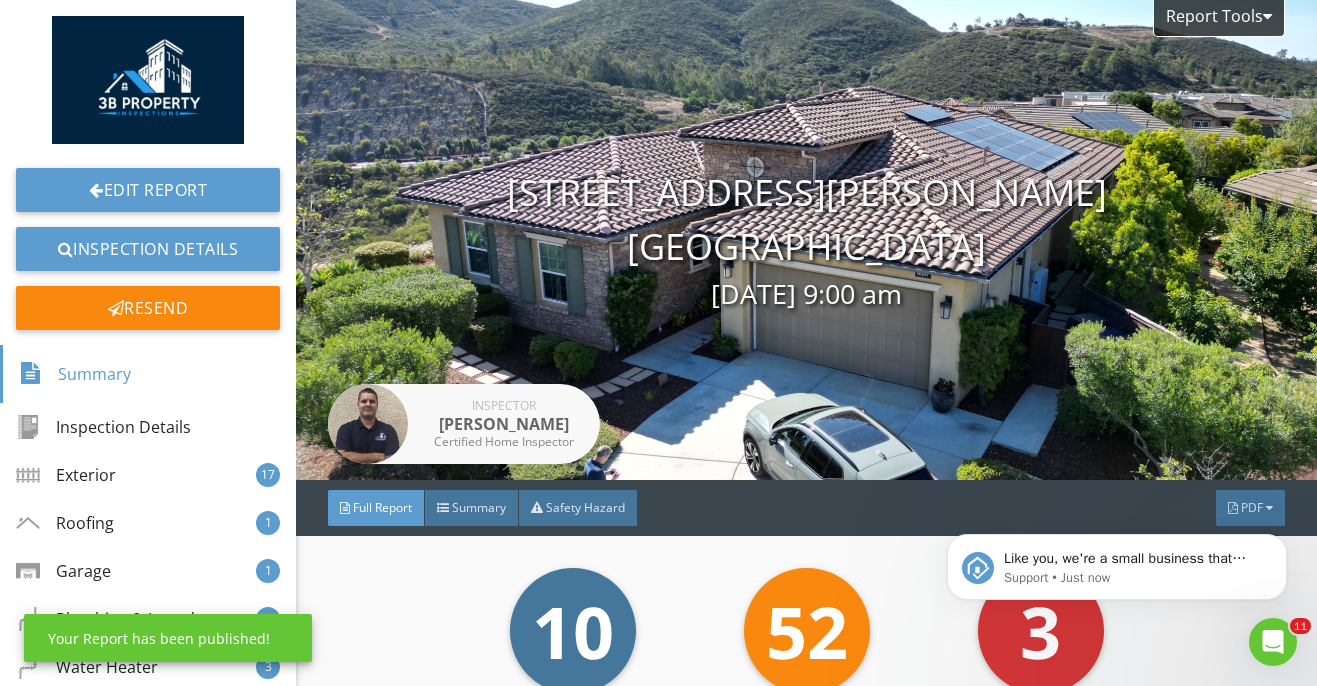 scroll, scrollTop: 0, scrollLeft: 0, axis: both 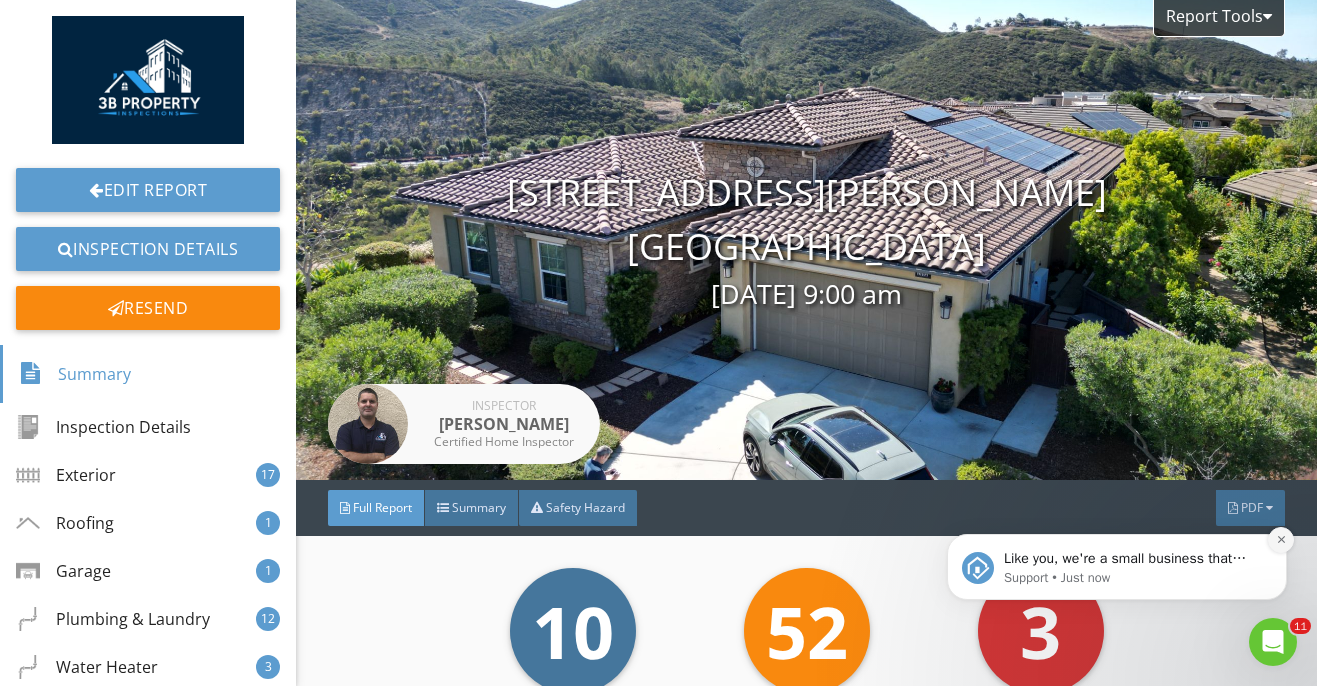 click 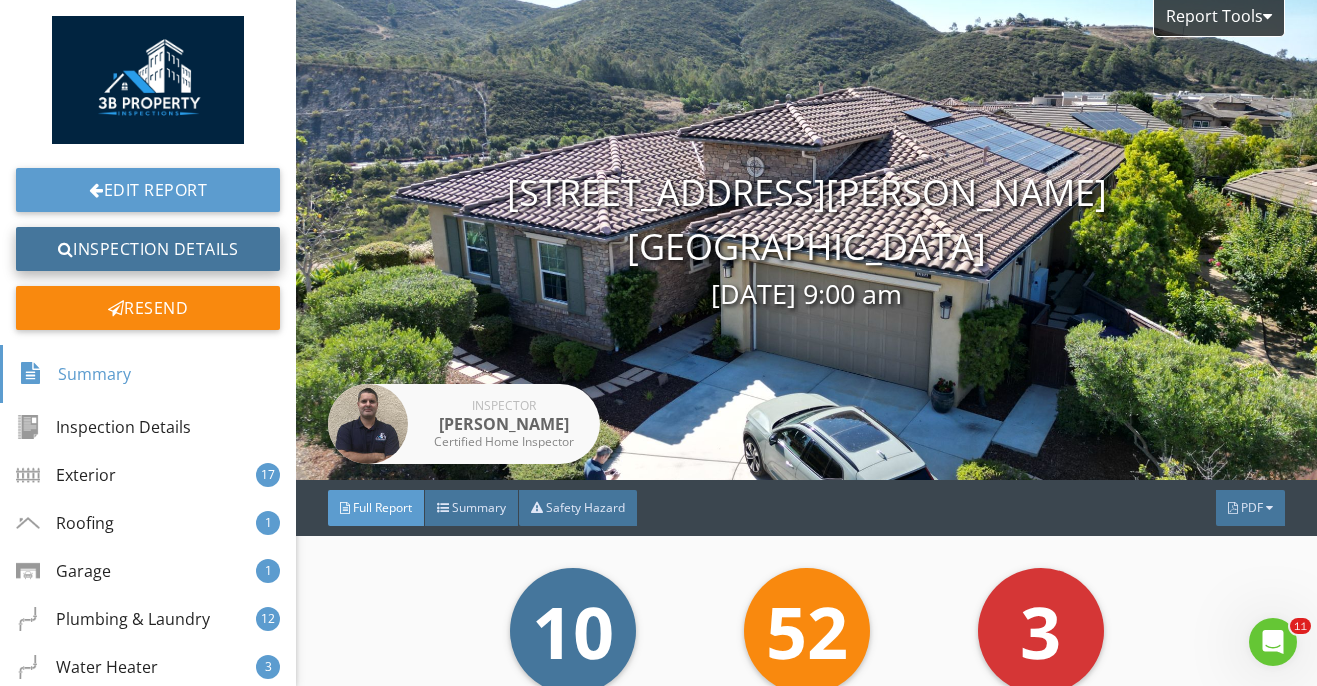 click on "Inspection Details" at bounding box center [148, 249] 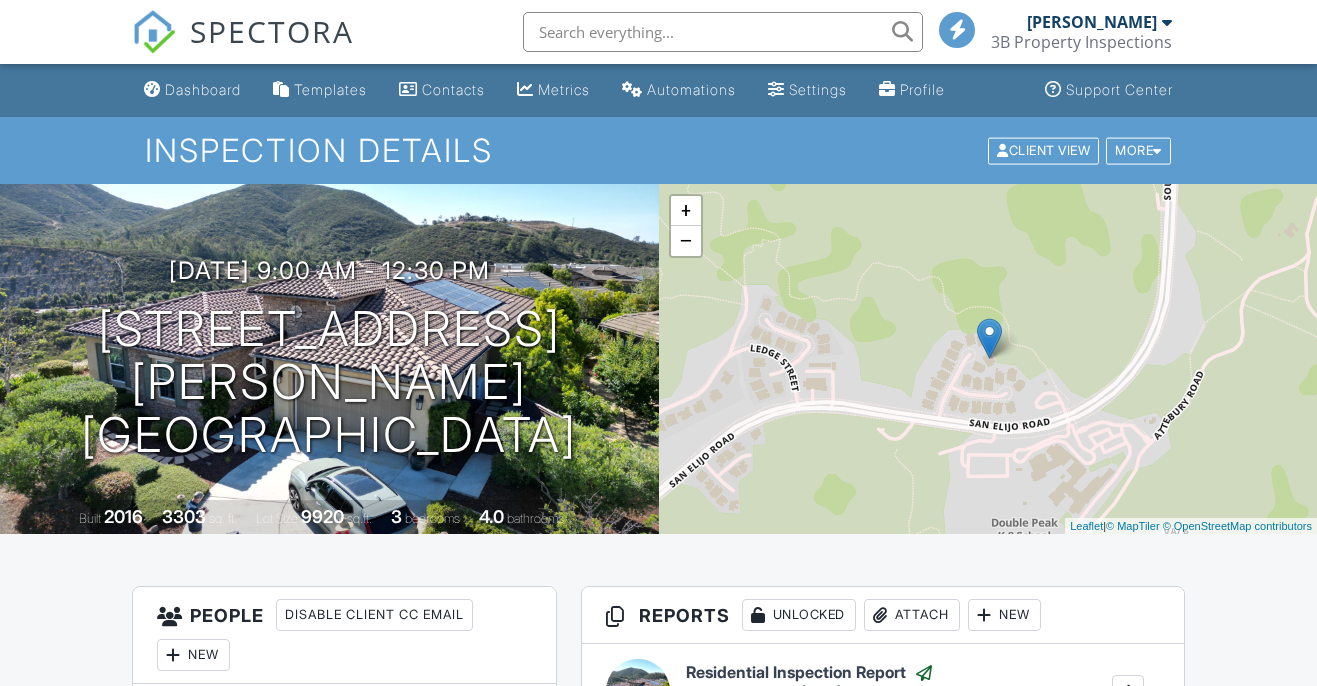 scroll, scrollTop: 0, scrollLeft: 0, axis: both 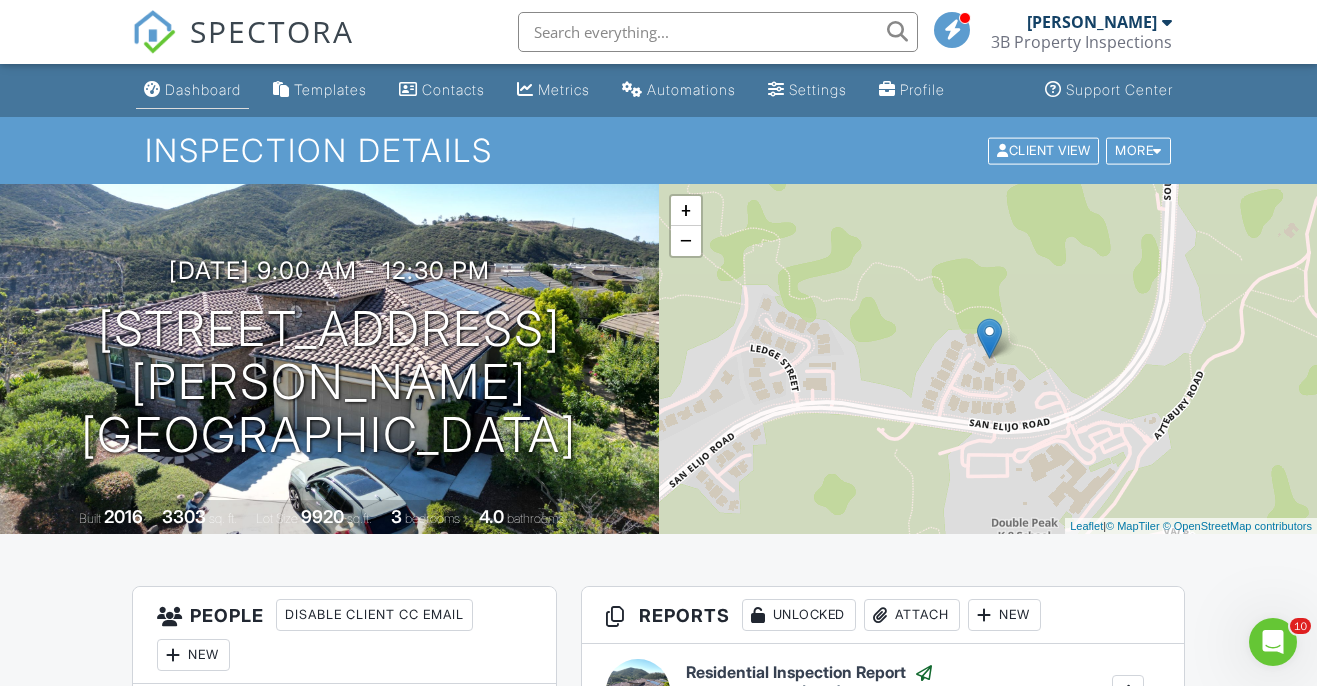 click on "Dashboard" at bounding box center [203, 89] 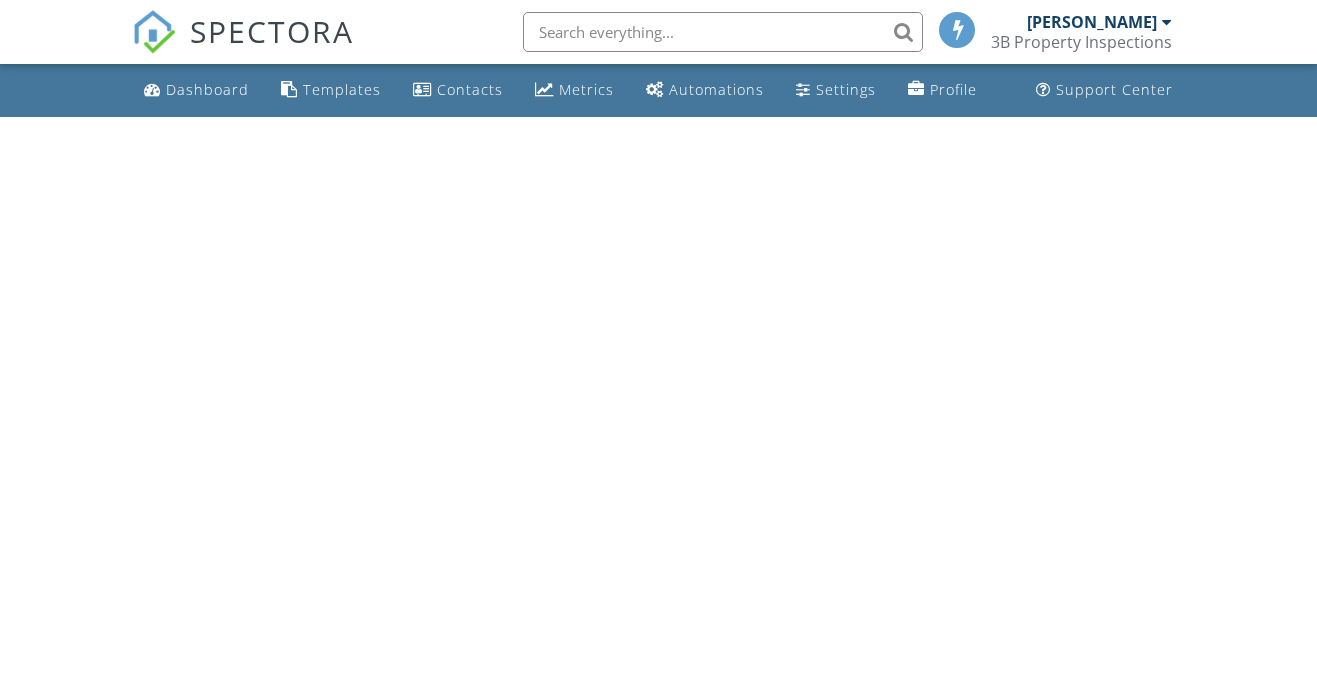 scroll, scrollTop: 0, scrollLeft: 0, axis: both 